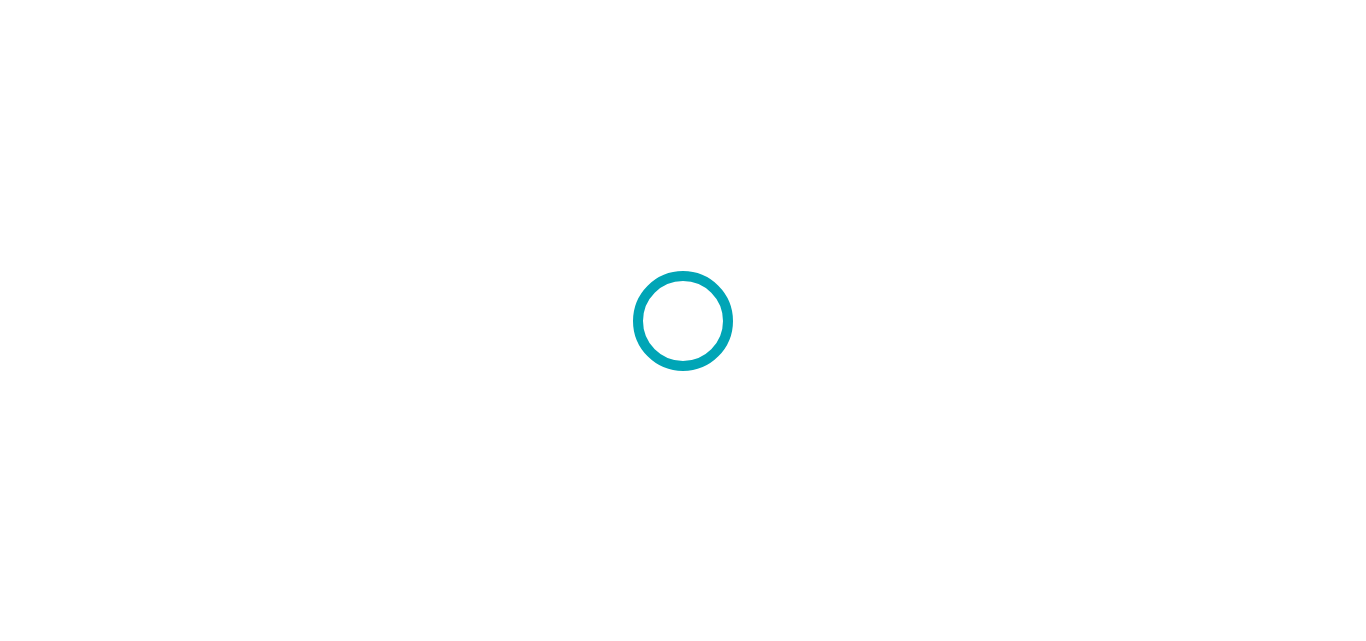 scroll, scrollTop: 0, scrollLeft: 0, axis: both 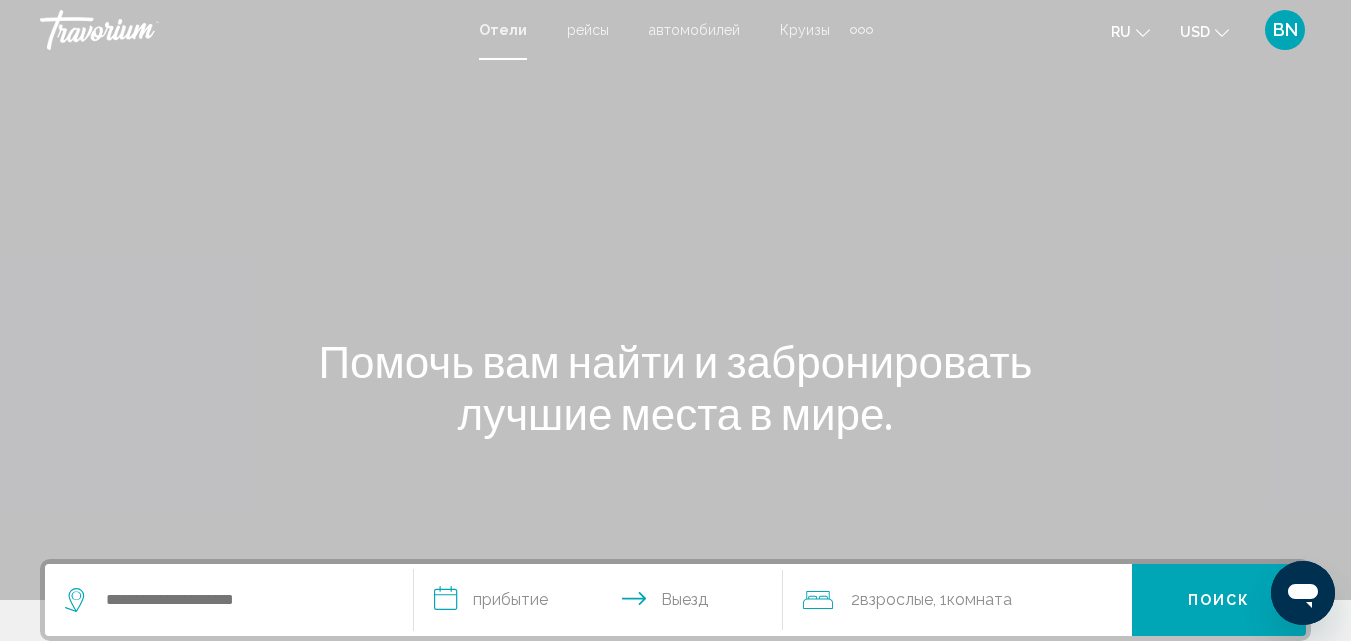 click at bounding box center (675, 300) 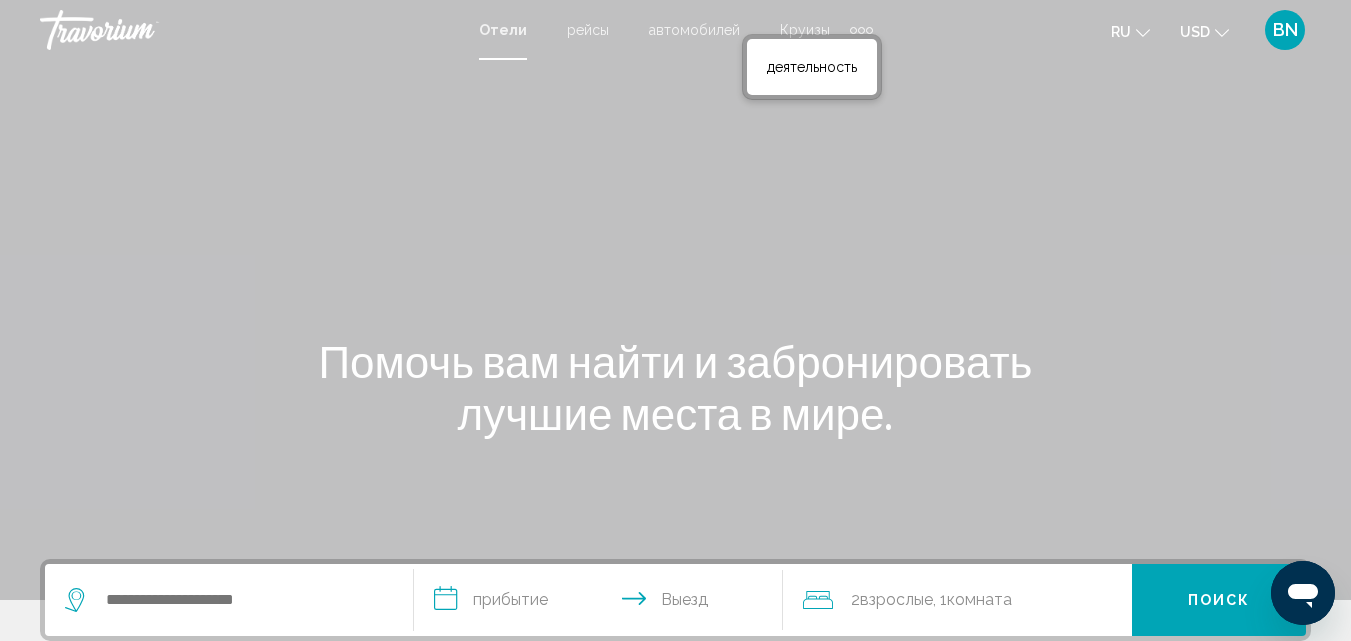 click at bounding box center [675, 300] 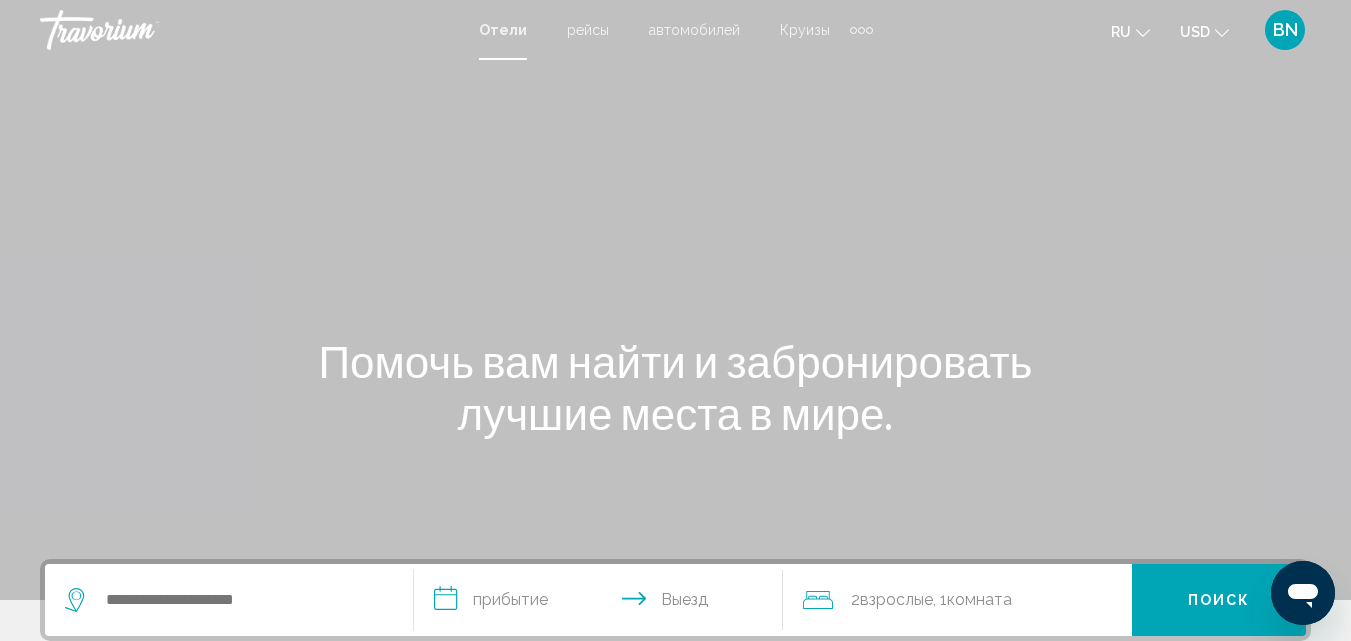 click on "Отели" at bounding box center [503, 30] 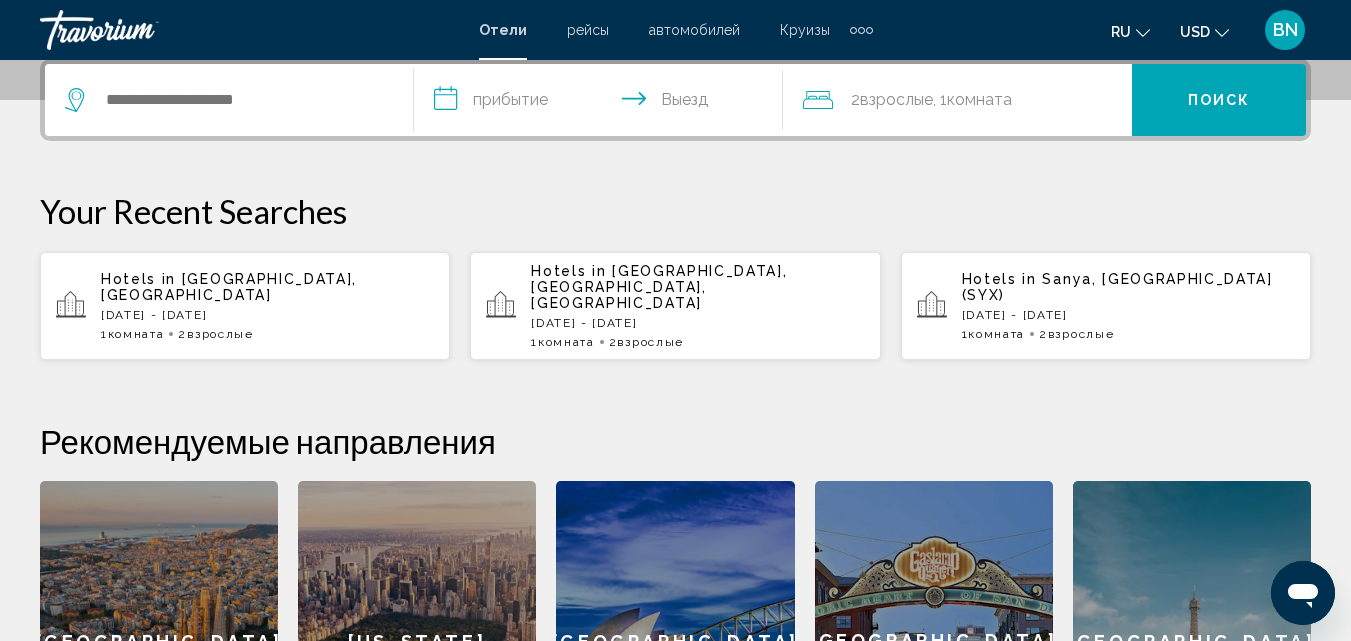 scroll, scrollTop: 400, scrollLeft: 0, axis: vertical 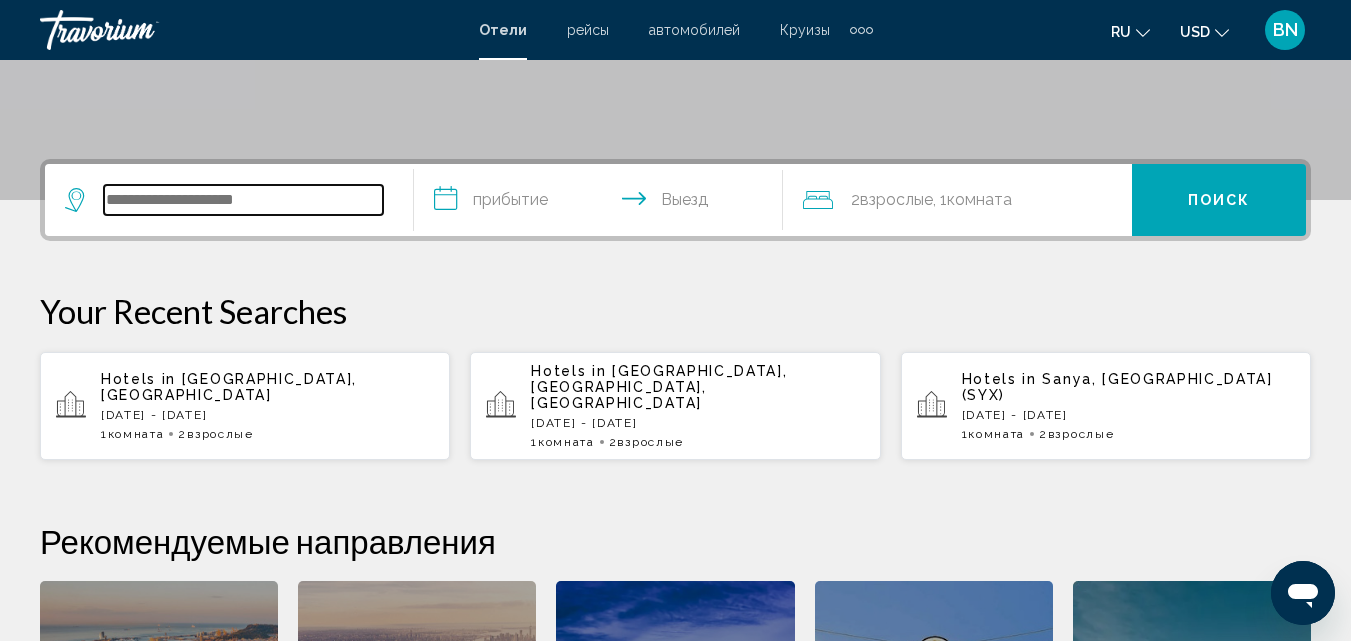 click at bounding box center [243, 200] 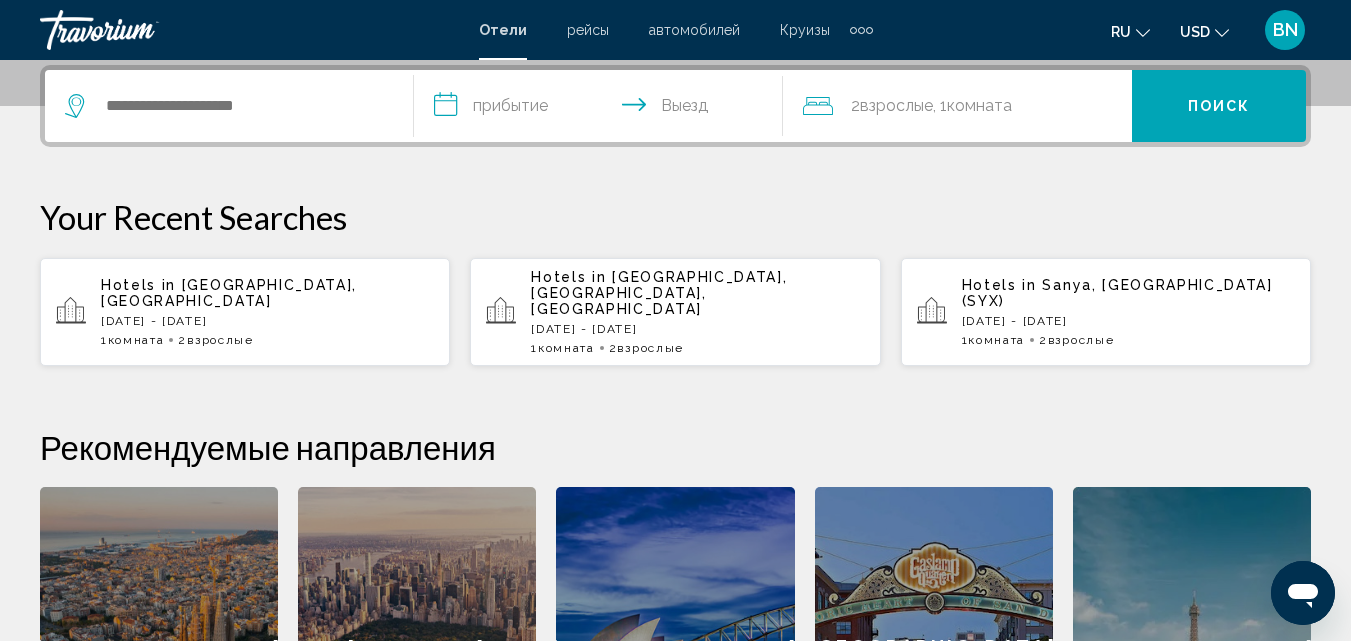 click on "Hotels in    Sanya Downtown, Sanya, China  Fri, 07 Nov - Wed, 12 Nov  1  Комната номера 2  Взрослый Взрослые" at bounding box center [697, 312] 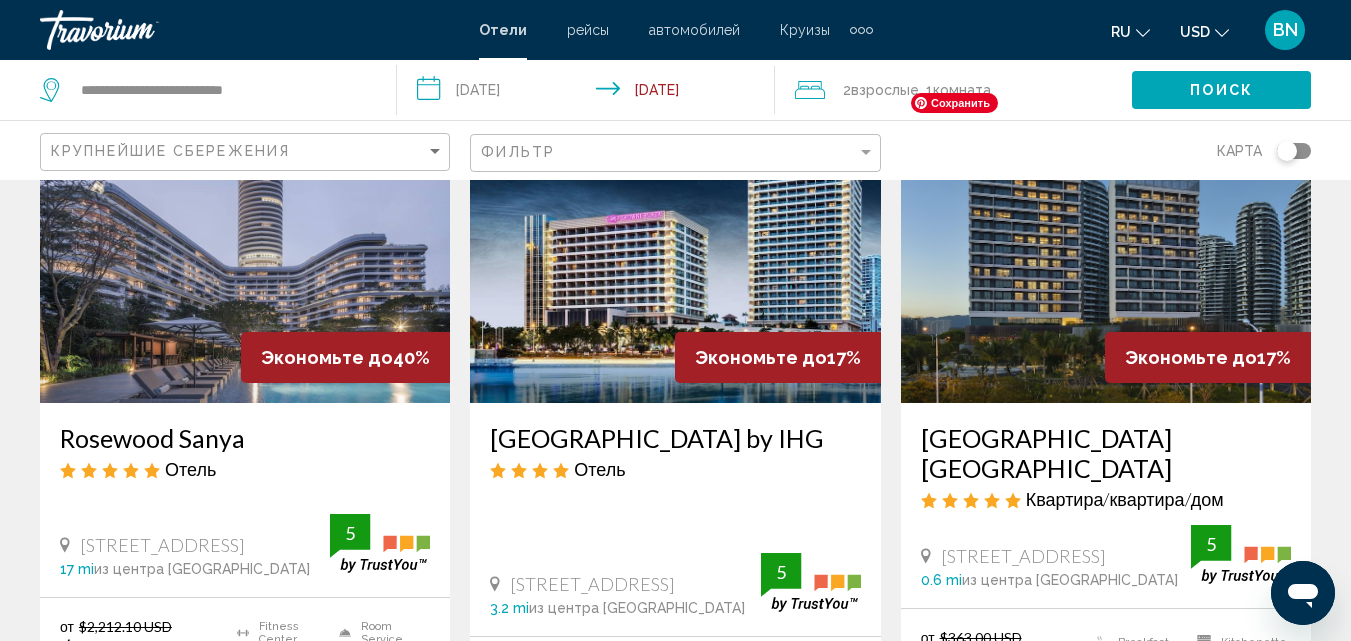scroll, scrollTop: 200, scrollLeft: 0, axis: vertical 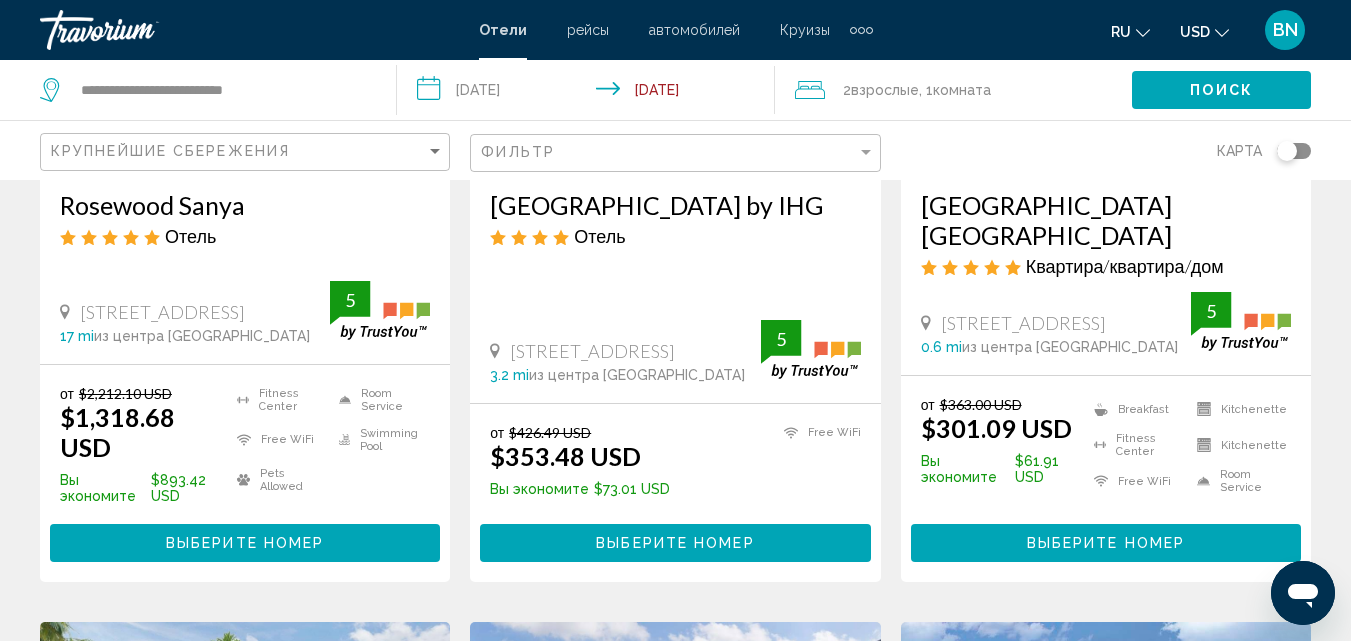 click on "Выберите номер" at bounding box center [245, 544] 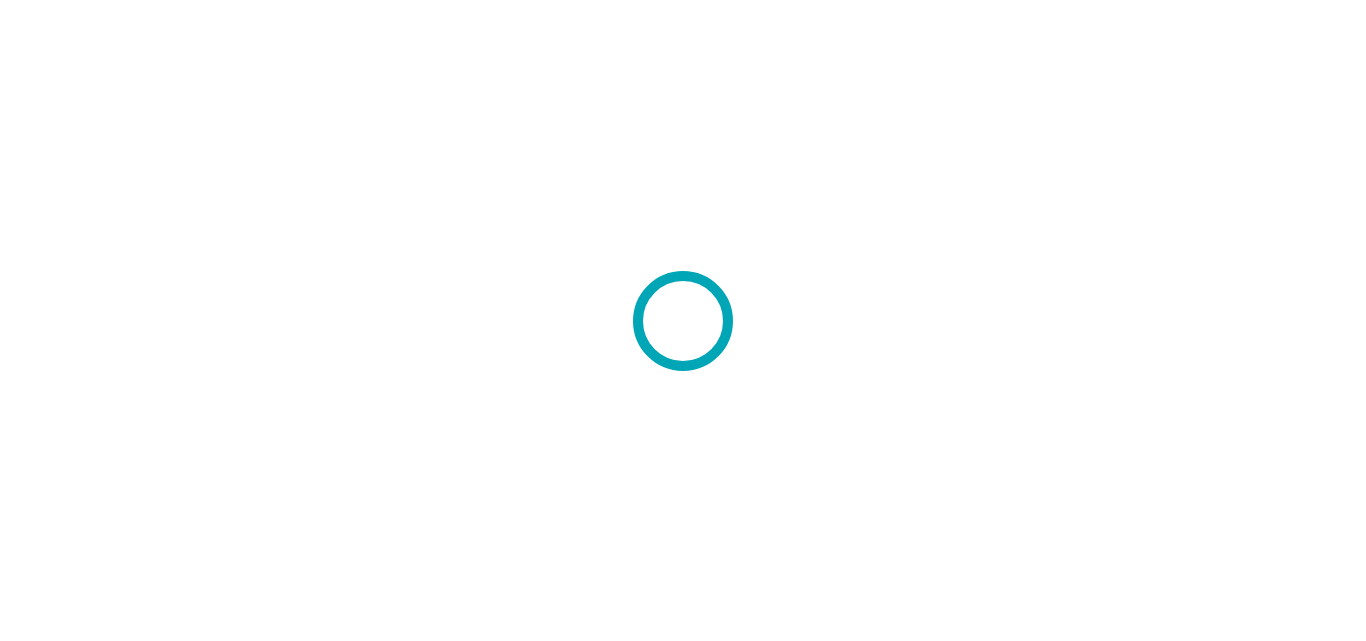 scroll, scrollTop: 0, scrollLeft: 0, axis: both 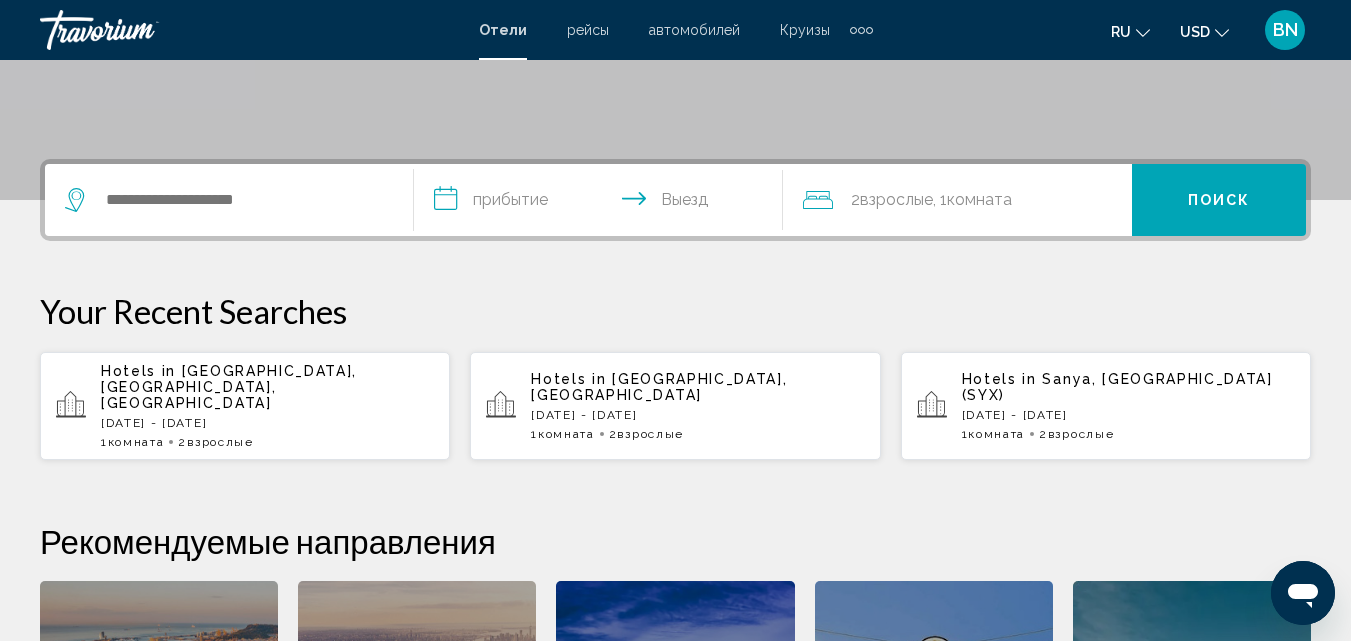 click on "[DATE] - [DATE]" at bounding box center (697, 415) 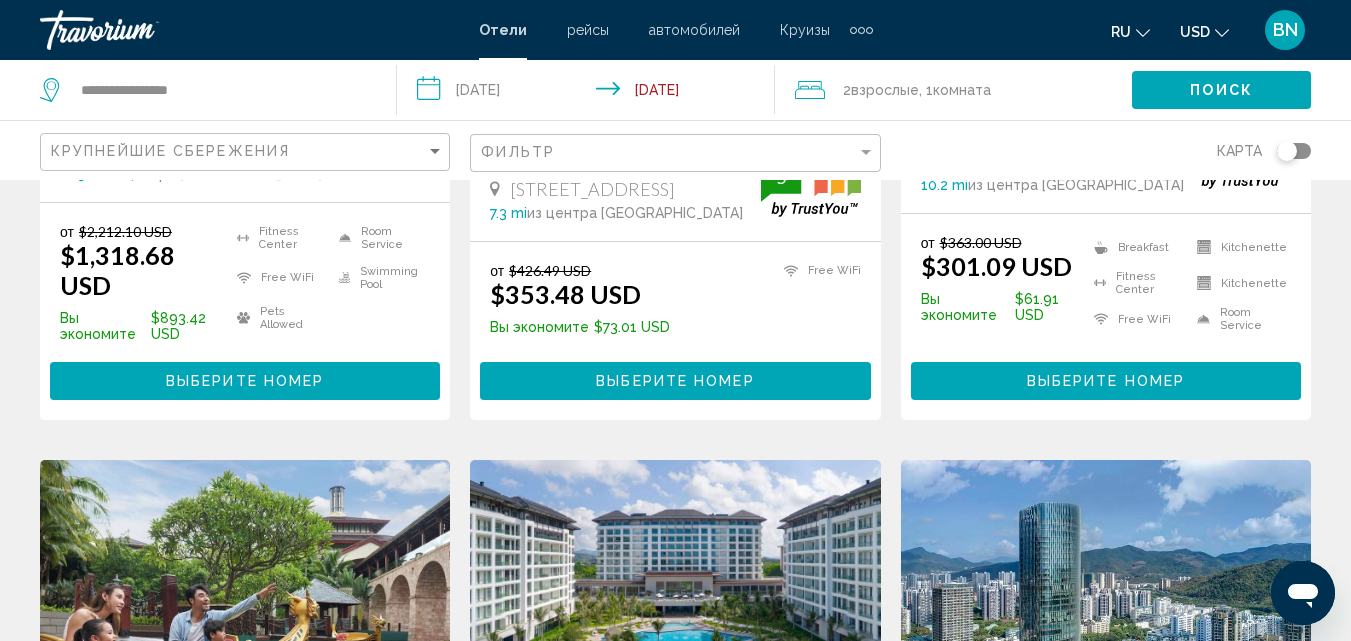 scroll, scrollTop: 600, scrollLeft: 0, axis: vertical 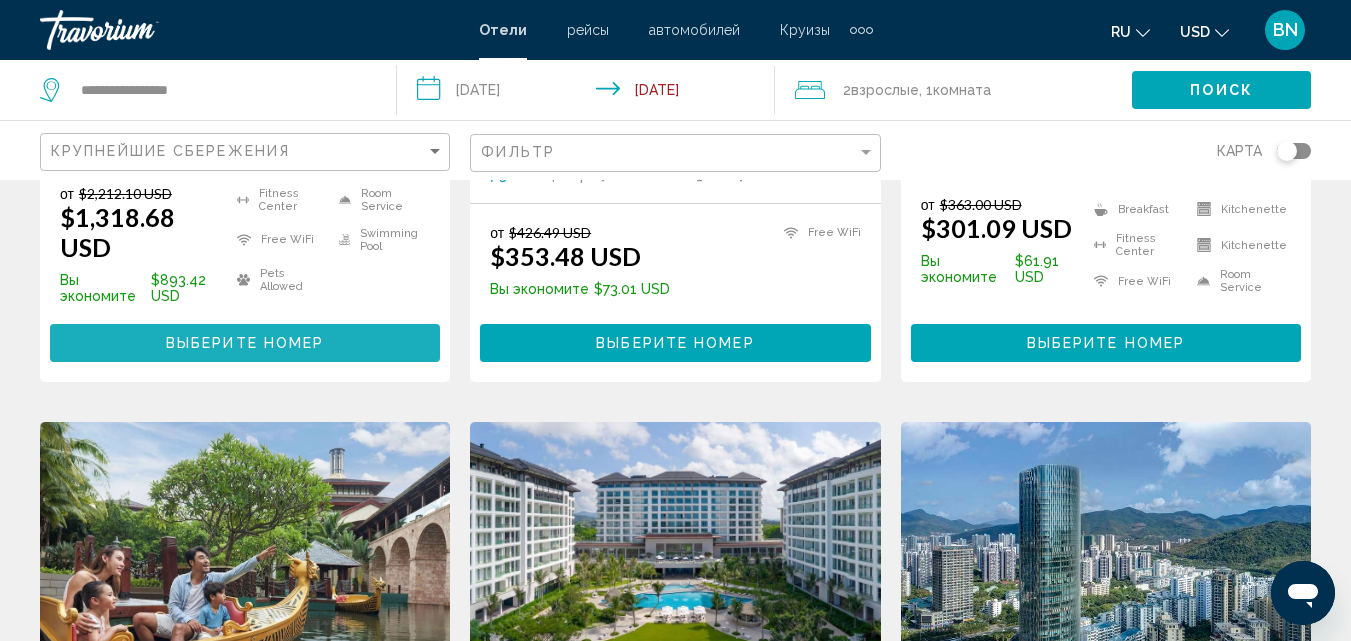 click on "Выберите номер" at bounding box center [245, 344] 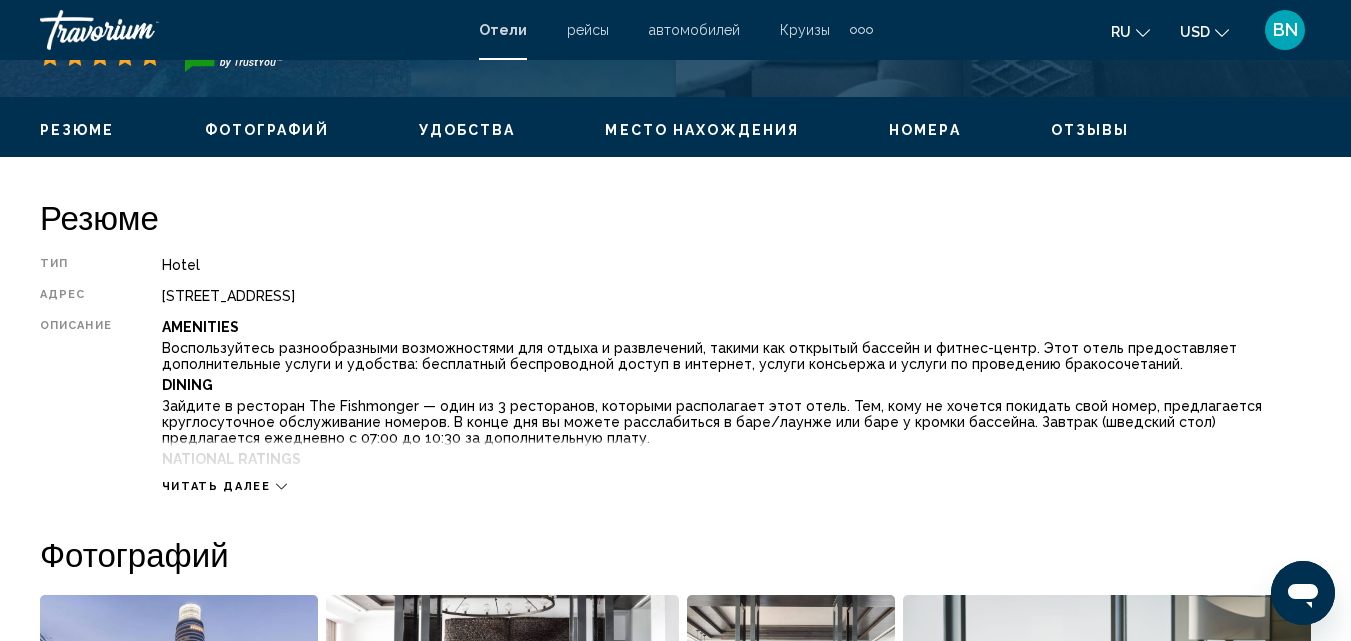 scroll, scrollTop: 915, scrollLeft: 0, axis: vertical 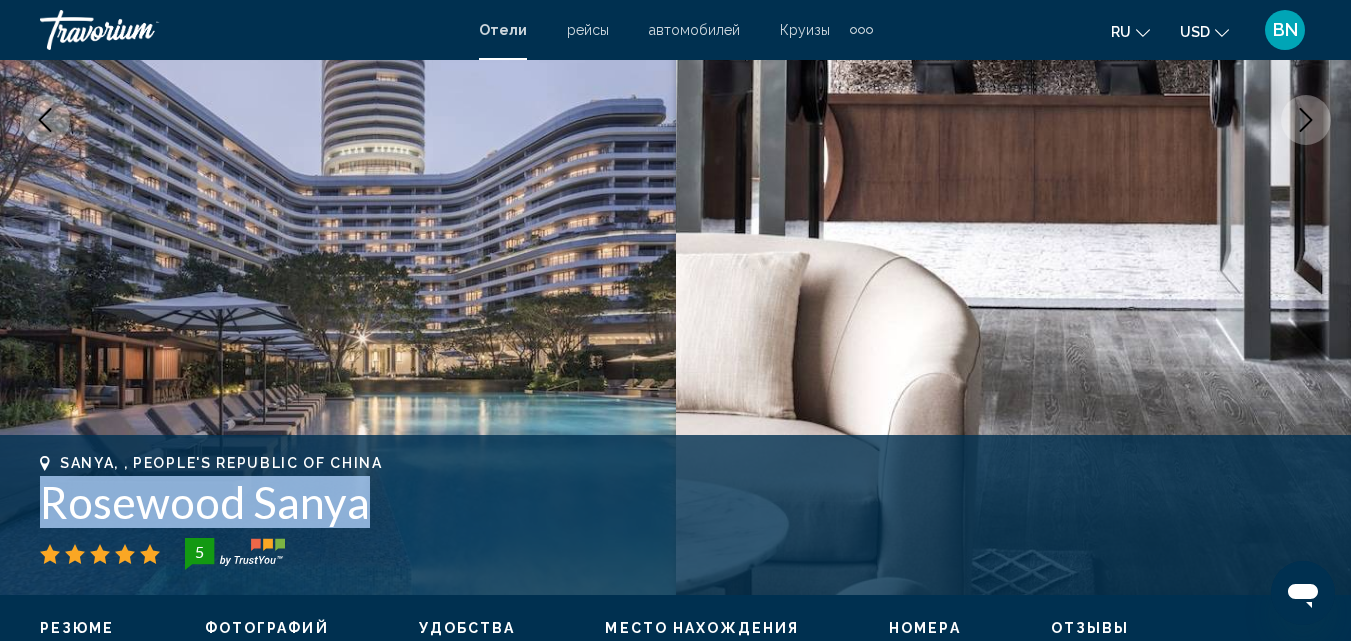 drag, startPoint x: 45, startPoint y: 503, endPoint x: 385, endPoint y: 507, distance: 340.02353 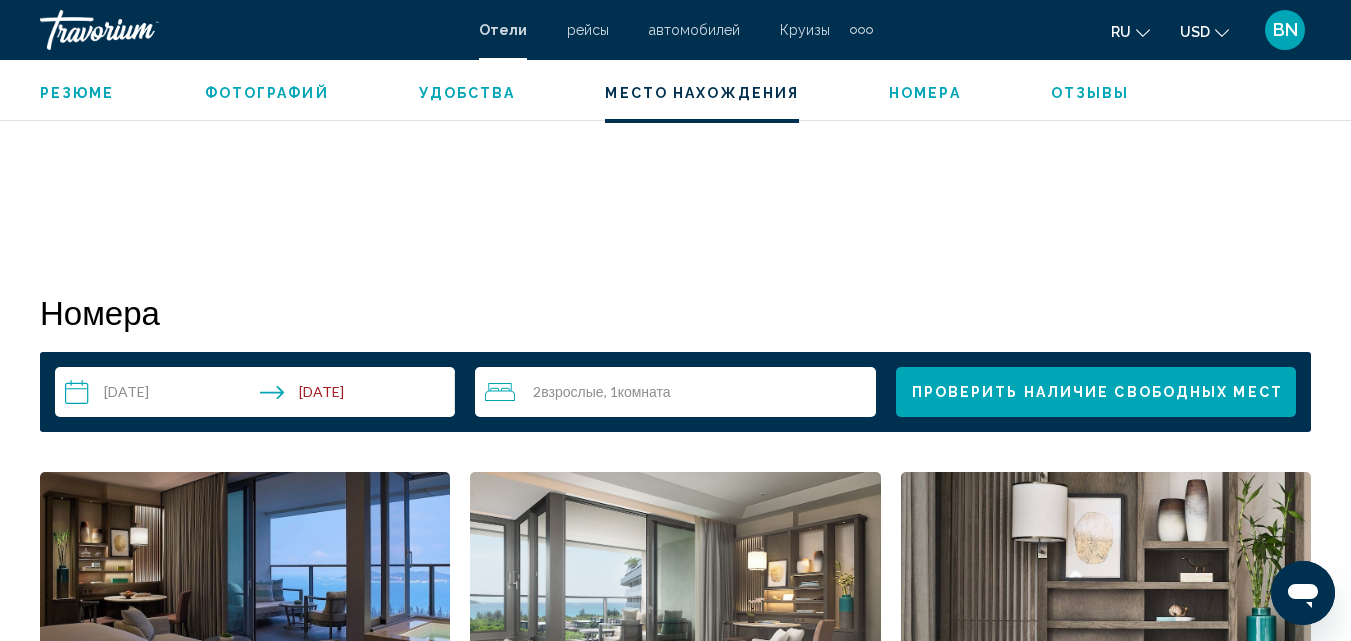 scroll, scrollTop: 2715, scrollLeft: 0, axis: vertical 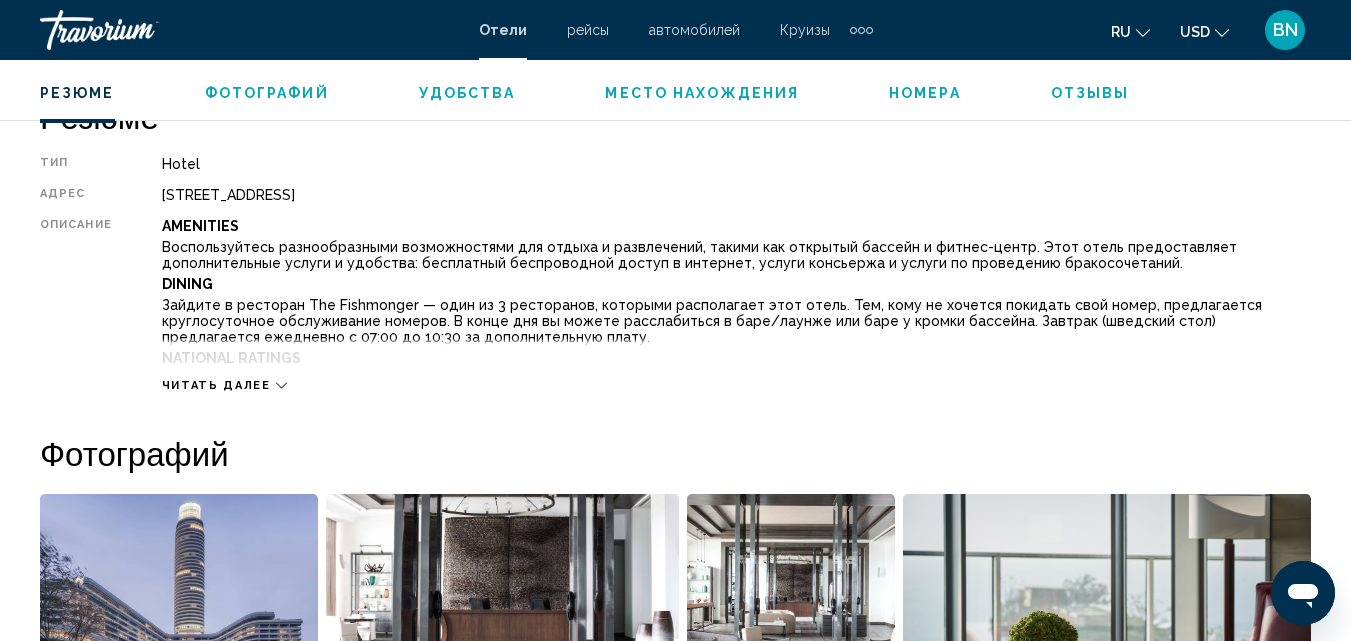 click 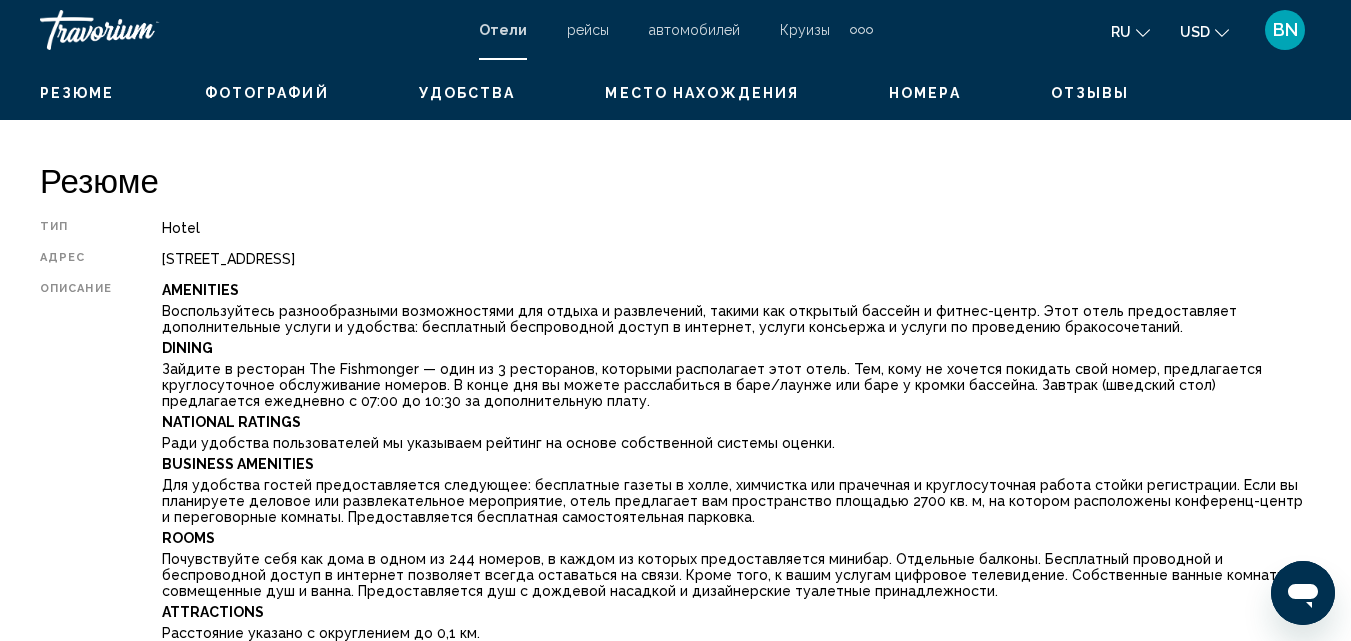 scroll, scrollTop: 915, scrollLeft: 0, axis: vertical 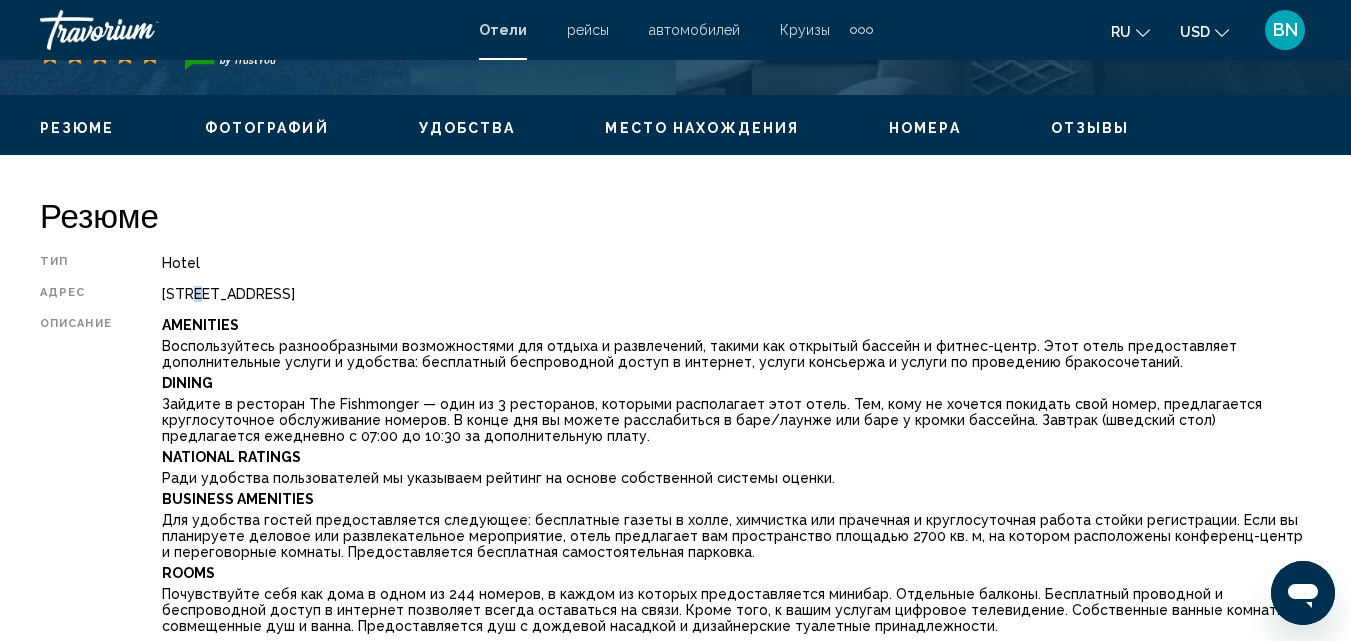 click on "No. 6 Haitang North Road, Sanya  572000, People's Republic of China" at bounding box center (736, 294) 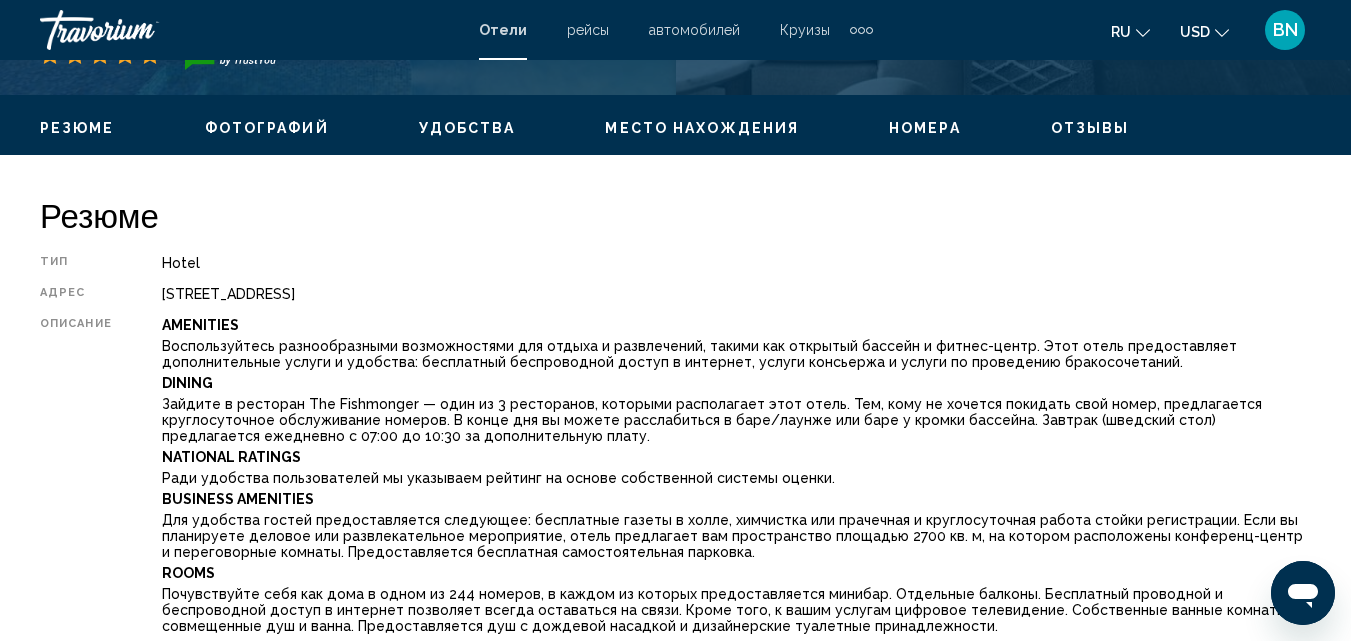 click on "Резюме Тип Hotel адрес No. 6 Haitang North Road, Sanya  572000, People's Republic of China Описание Amenities Воспользуйтесь разнообразными возможностями для отдыха и развлечений, такими как открытый бассейн и фитнес-центр. Этот отель предоставляет дополнительные услуги и удобства: бесплатный беспроводной доступ в интернет, услуги консьержа и услуги по проведению бракосочетаний. Dining National Ratings Ради удобства пользователей мы указываем рейтинг на основе собственной системы оценки. Business Amenities Rooms Attractions Расстояние указано с округлением до 0,1 км. China Duty Free Sanya Duty Free Shop - 2,3 км Хайтанвань - 4,8 км" at bounding box center (675, 676) 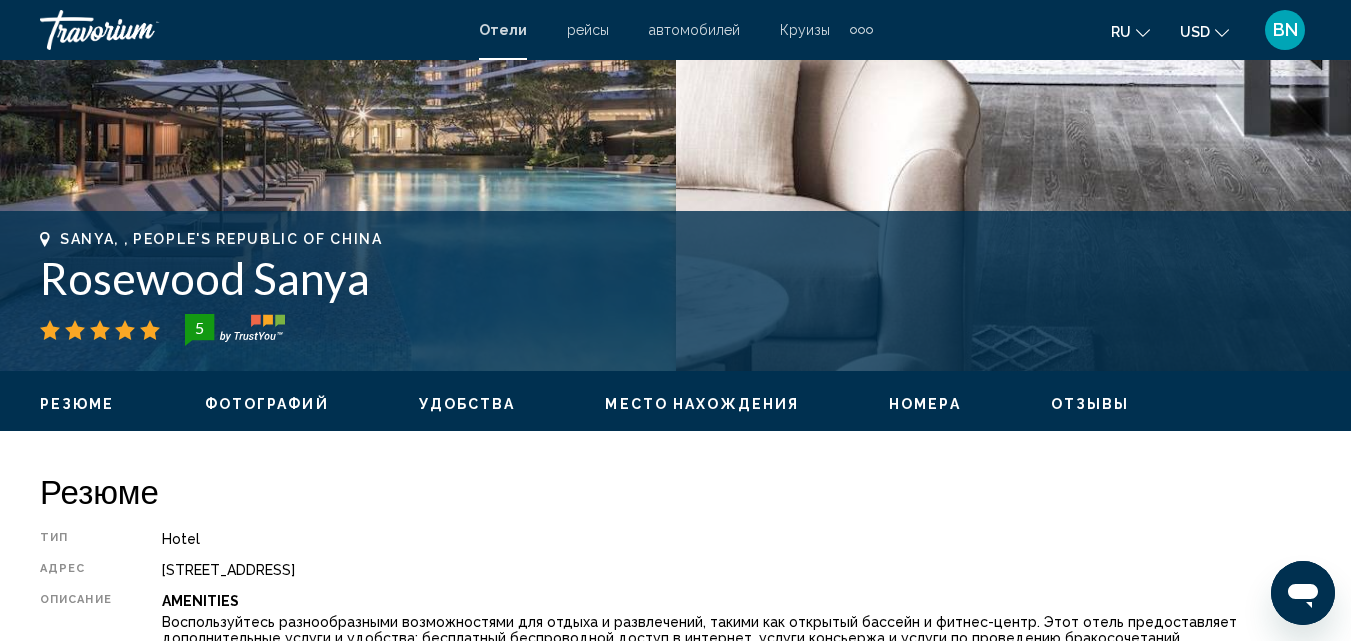 scroll, scrollTop: 615, scrollLeft: 0, axis: vertical 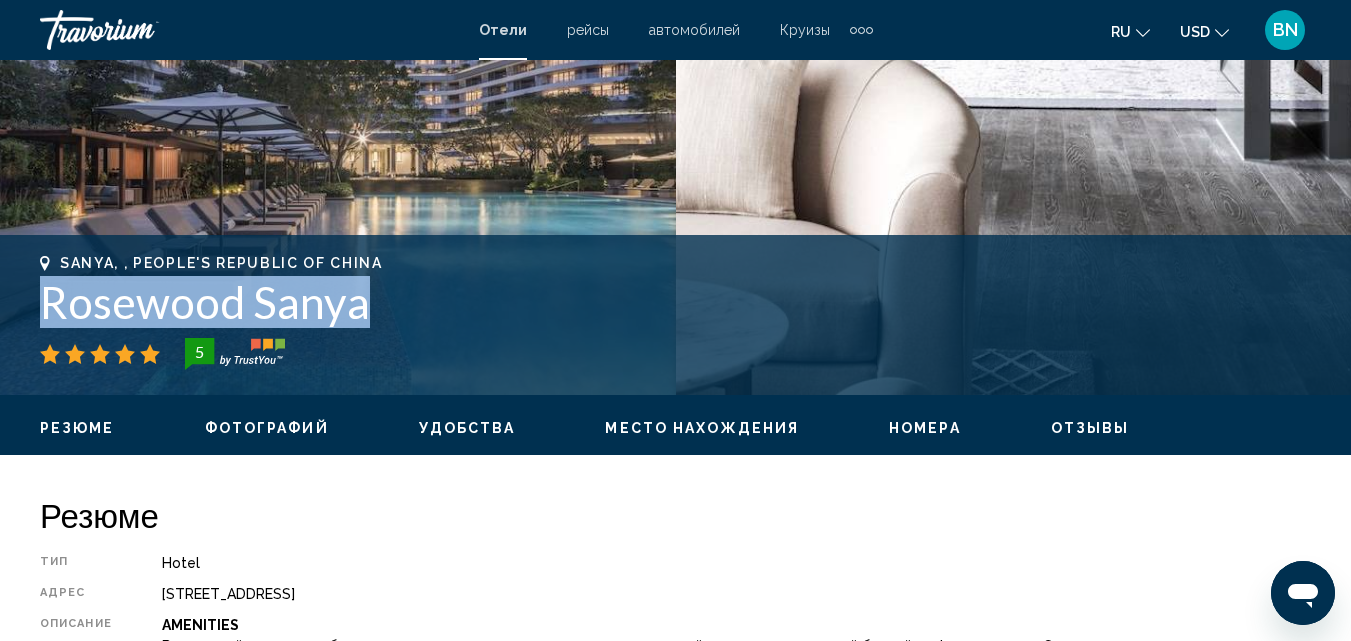 drag, startPoint x: 41, startPoint y: 301, endPoint x: 402, endPoint y: 311, distance: 361.1385 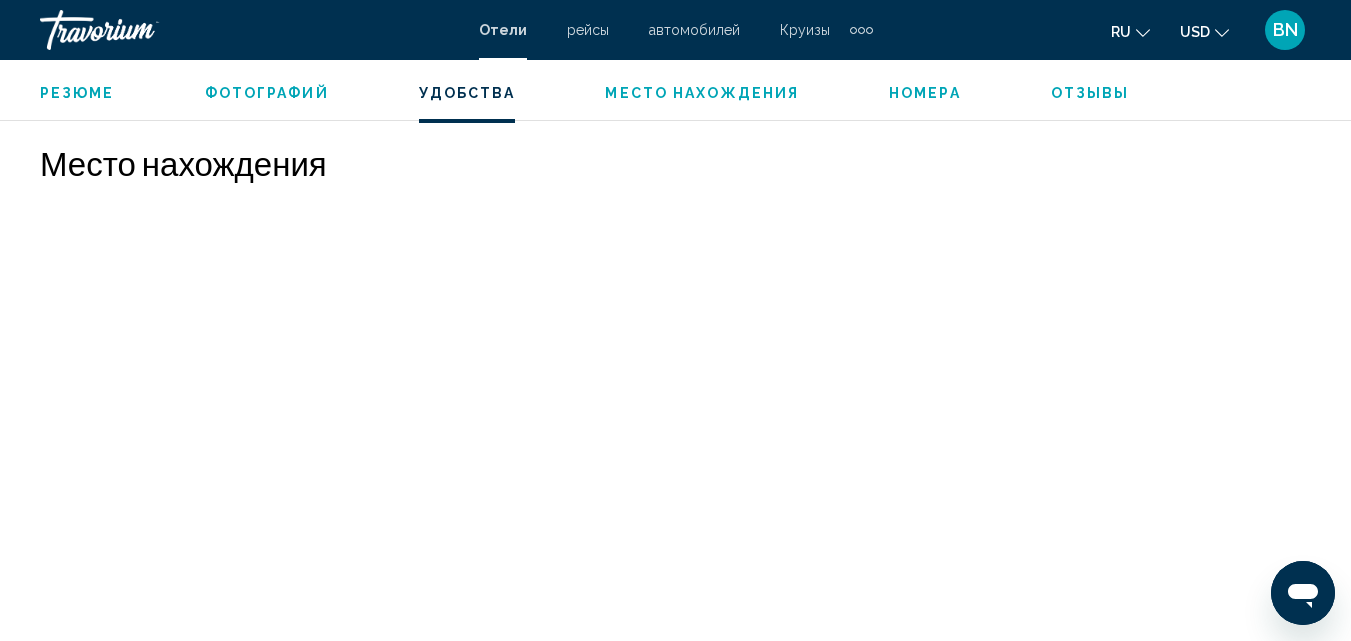 scroll, scrollTop: 2800, scrollLeft: 0, axis: vertical 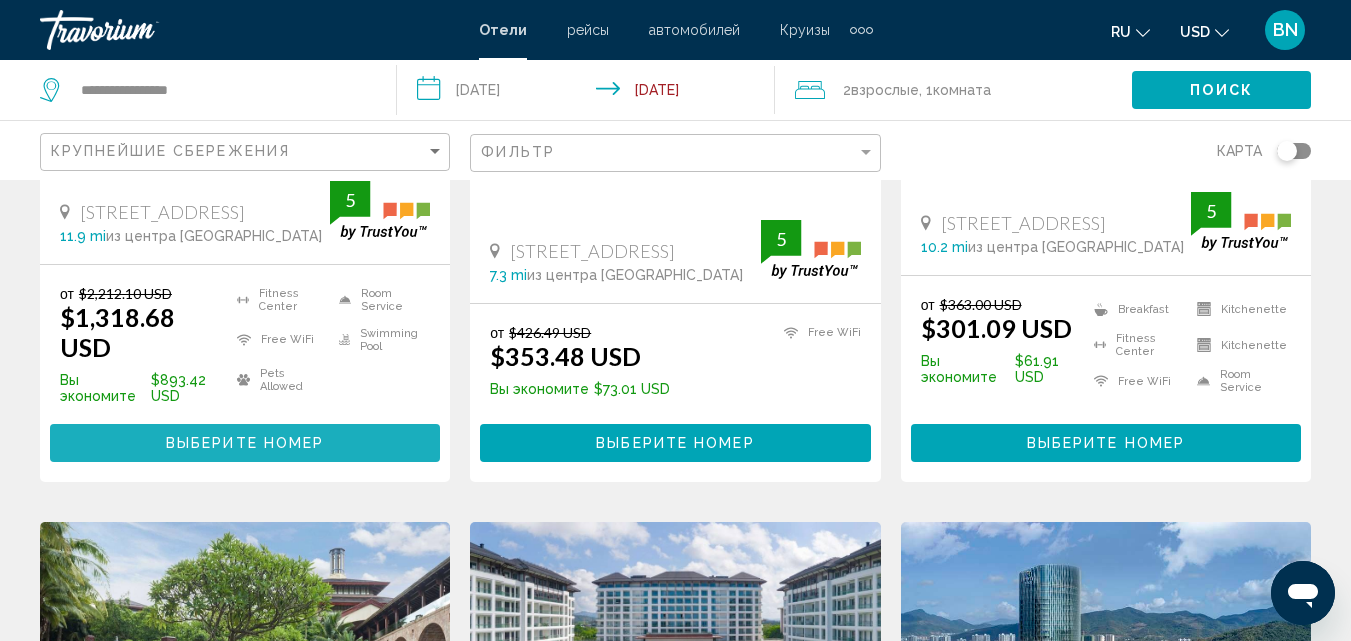 click on "Выберите номер" at bounding box center (245, 442) 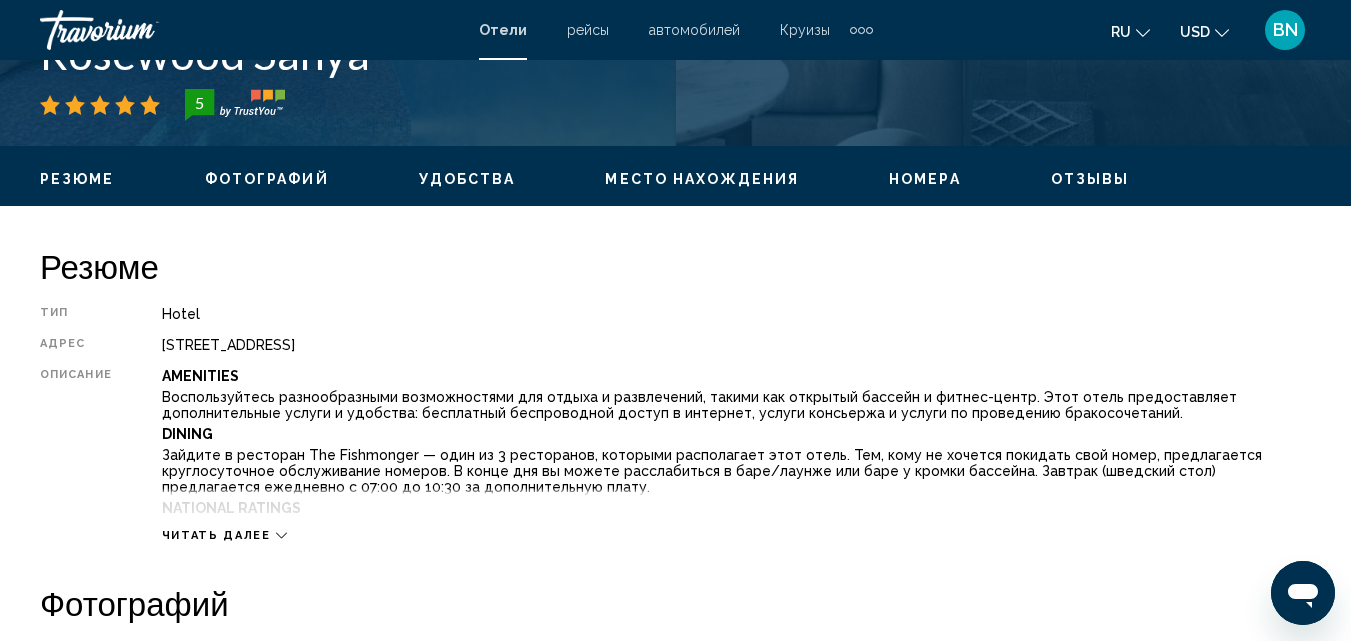 scroll, scrollTop: 915, scrollLeft: 0, axis: vertical 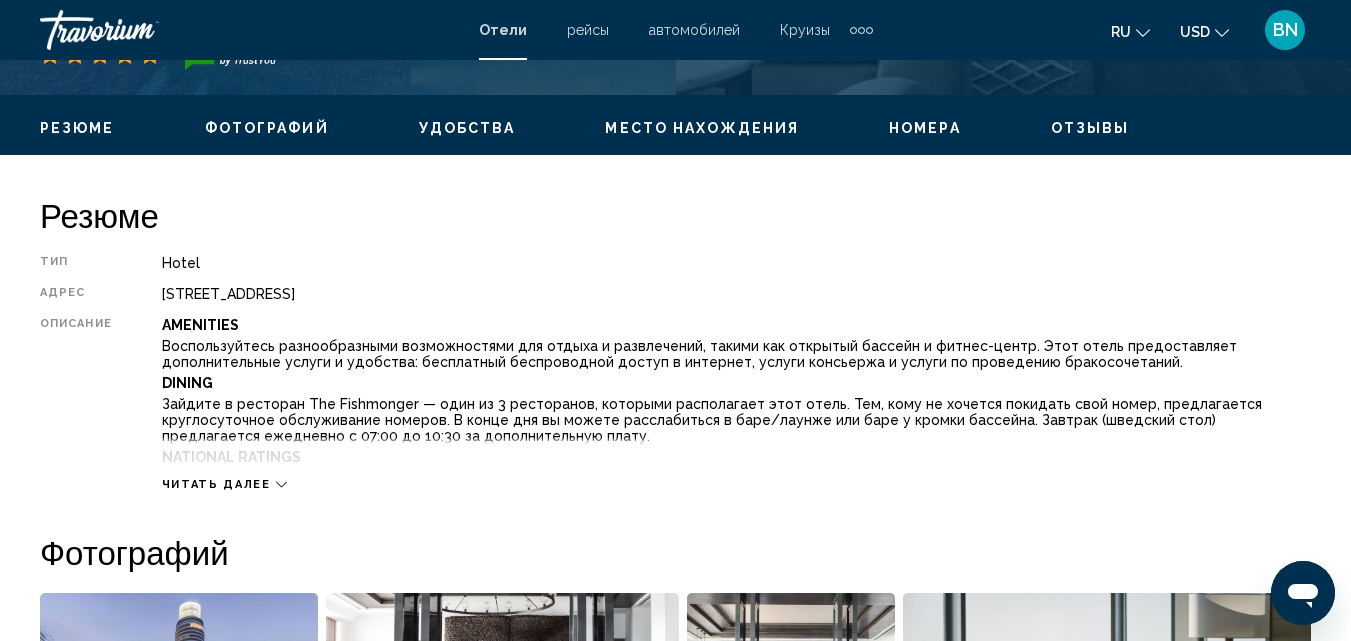 click on "Читать далее" at bounding box center [224, 484] 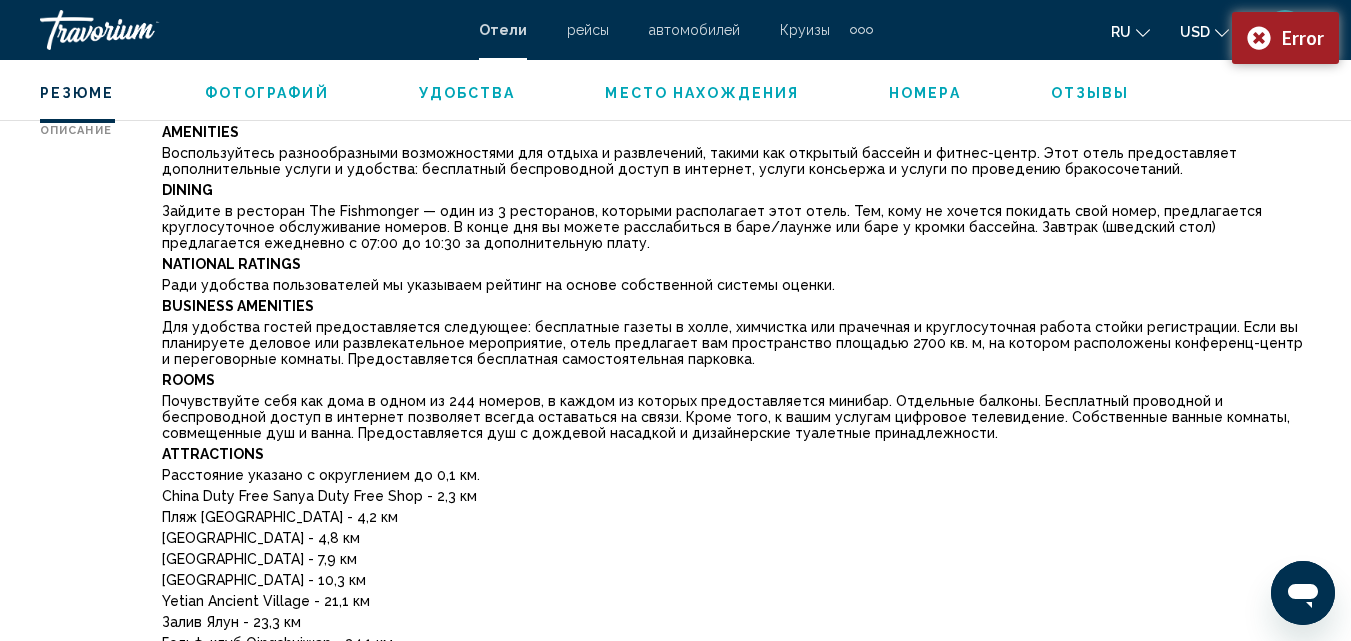 scroll, scrollTop: 1115, scrollLeft: 0, axis: vertical 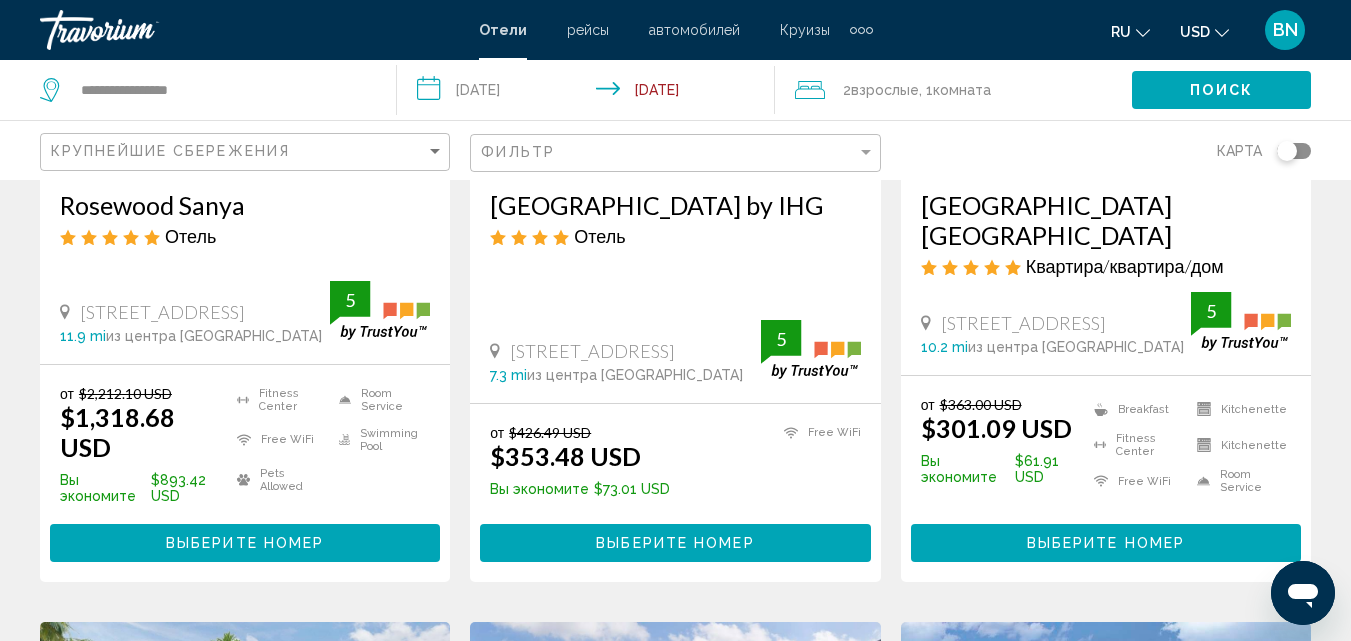 click on "Выберите номер" at bounding box center (245, 544) 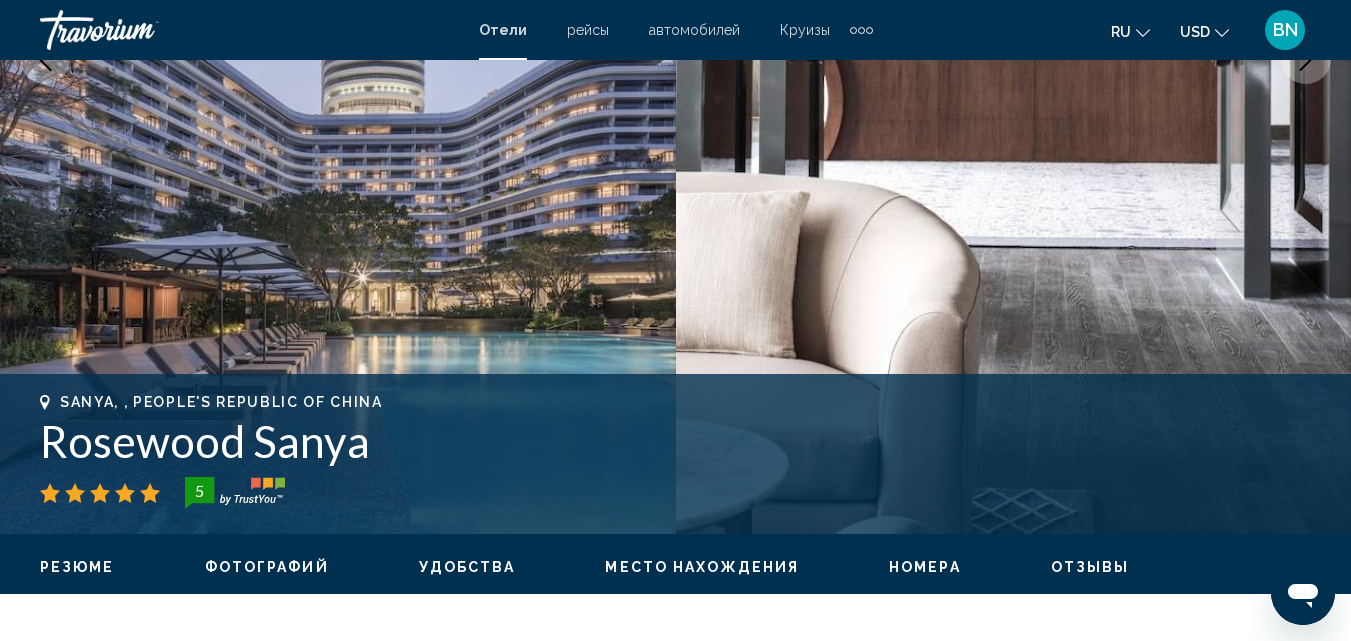 scroll, scrollTop: 615, scrollLeft: 0, axis: vertical 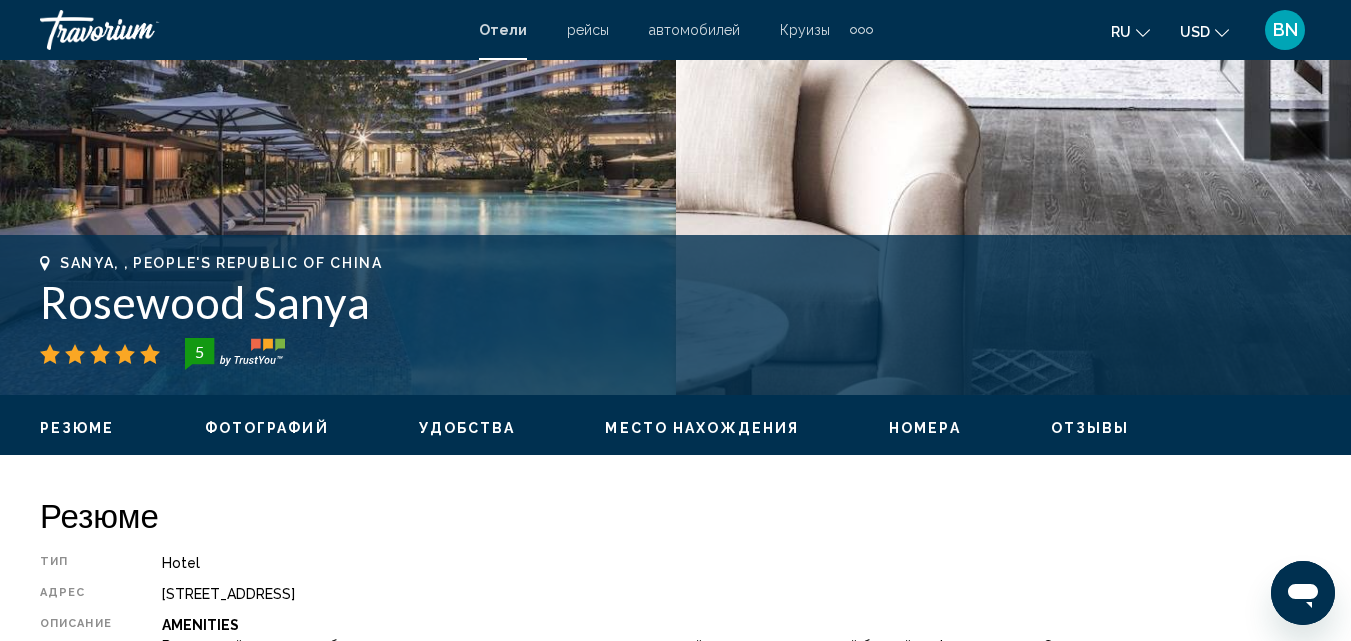 click on "Удобства" at bounding box center [467, 428] 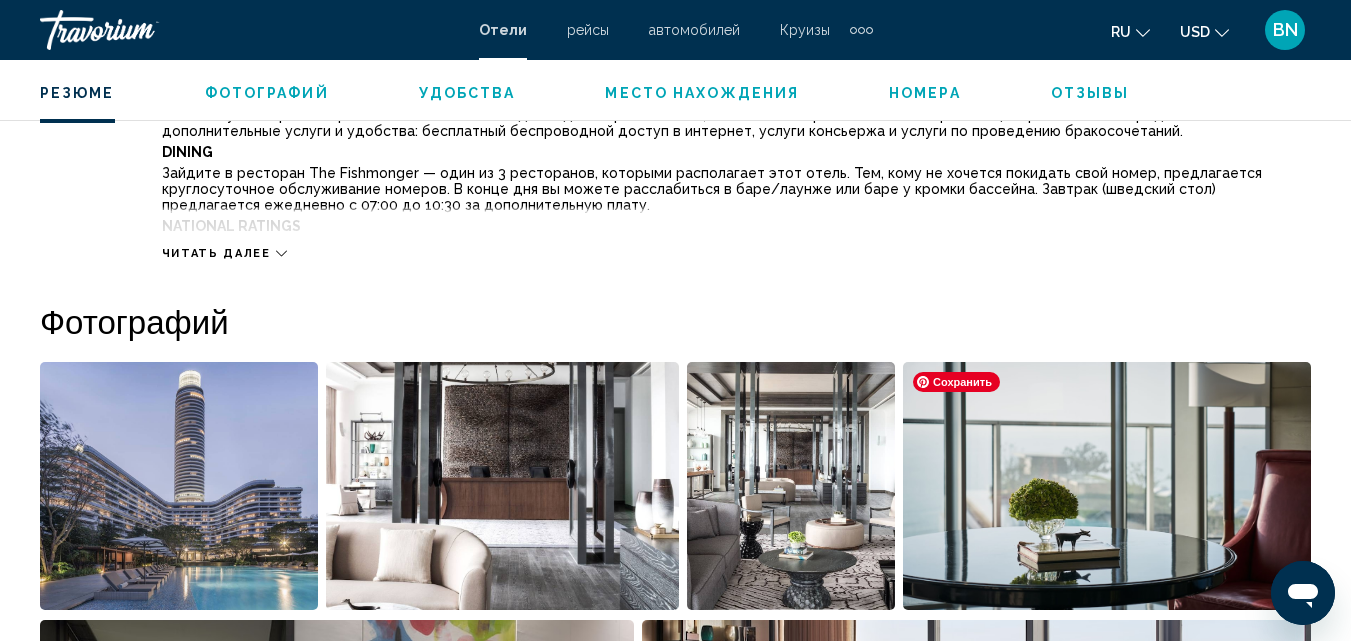 scroll, scrollTop: 1143, scrollLeft: 0, axis: vertical 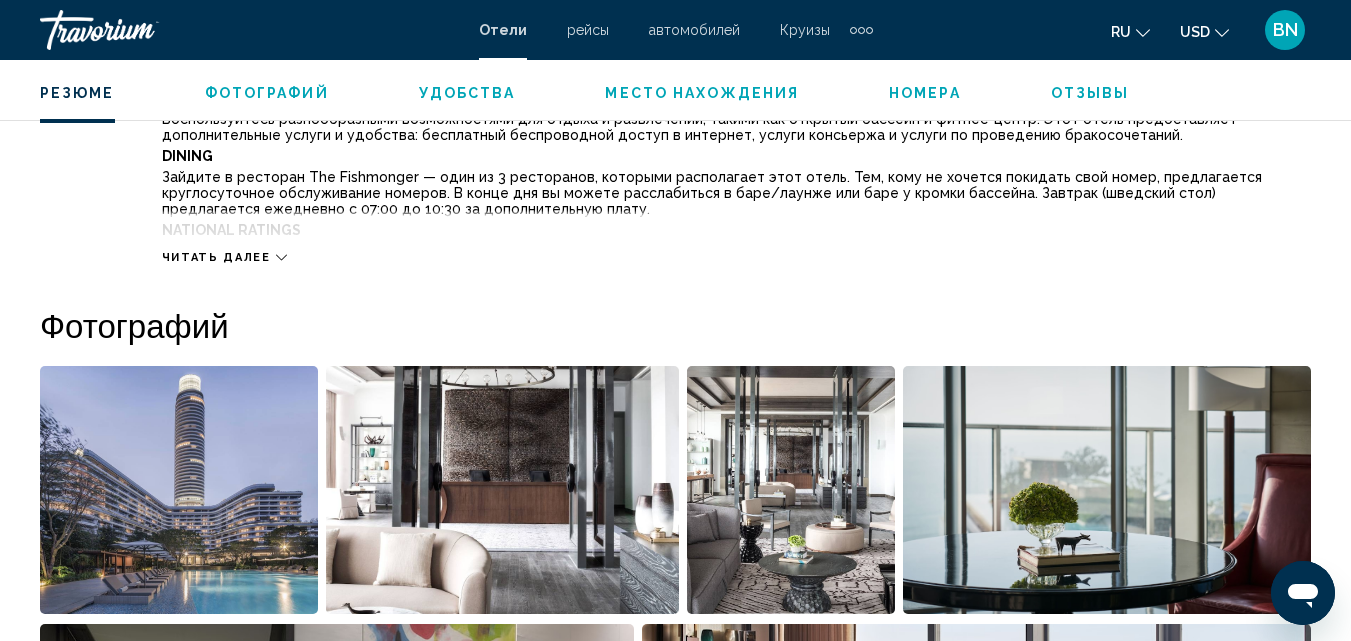 click 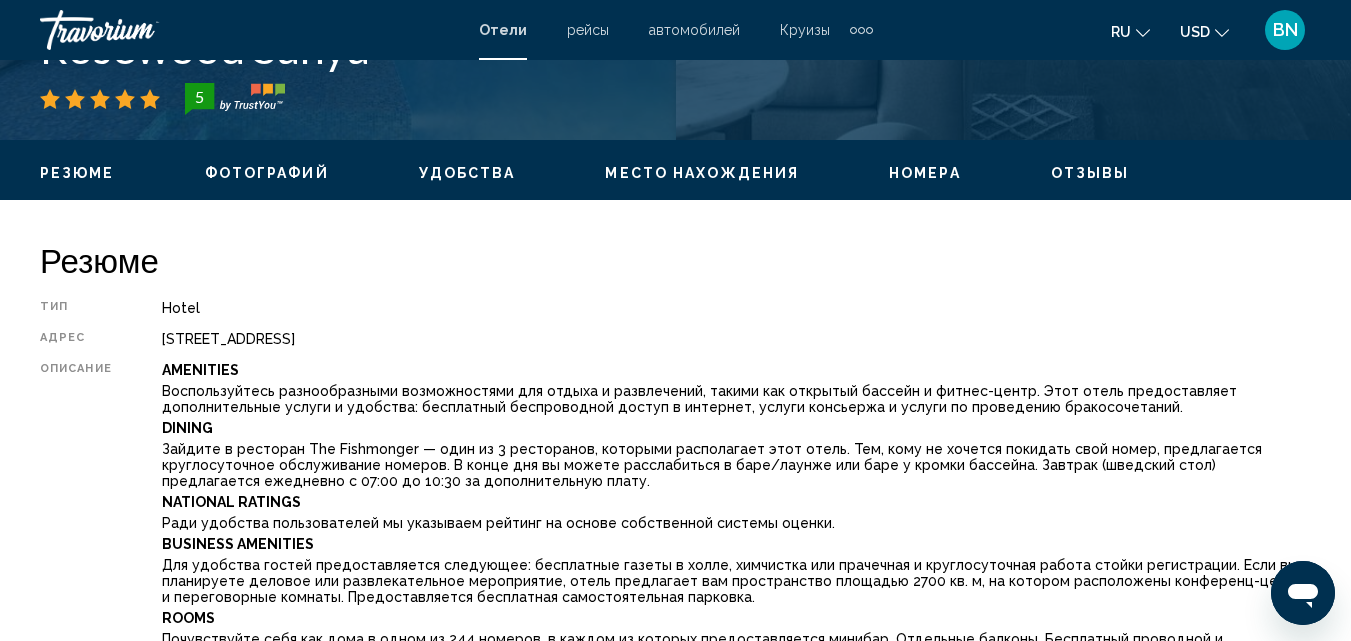 scroll, scrollTop: 843, scrollLeft: 0, axis: vertical 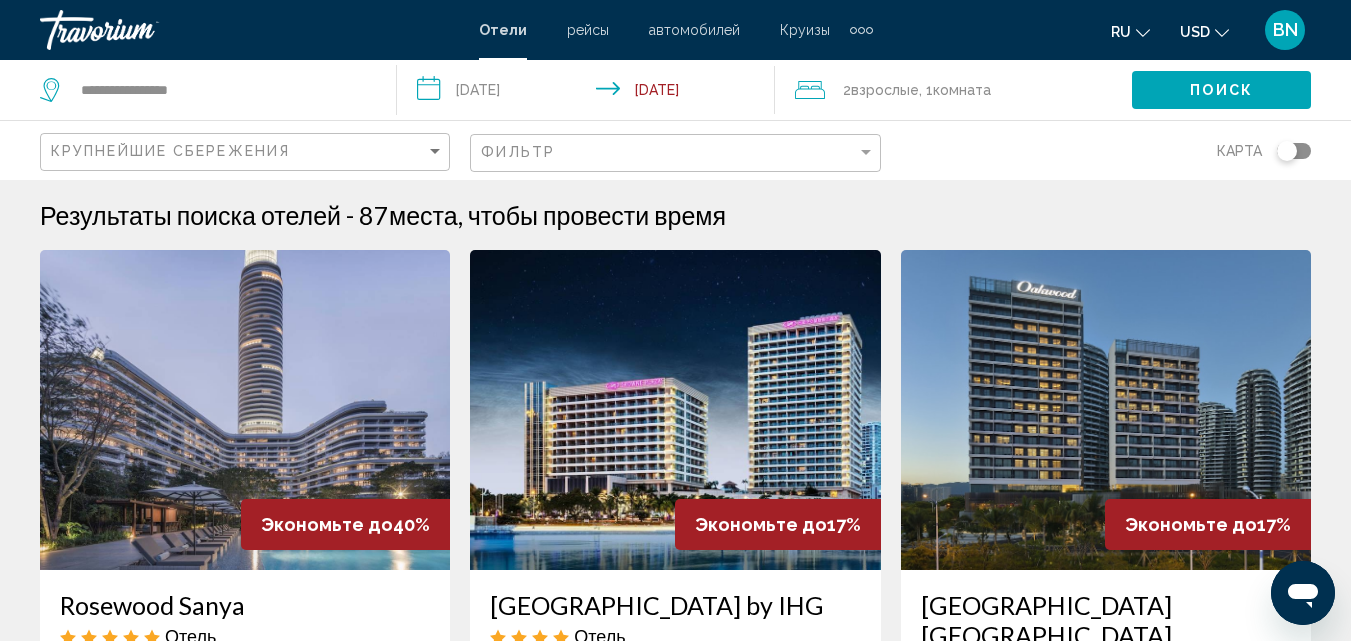 click on "автомобилей" at bounding box center [694, 30] 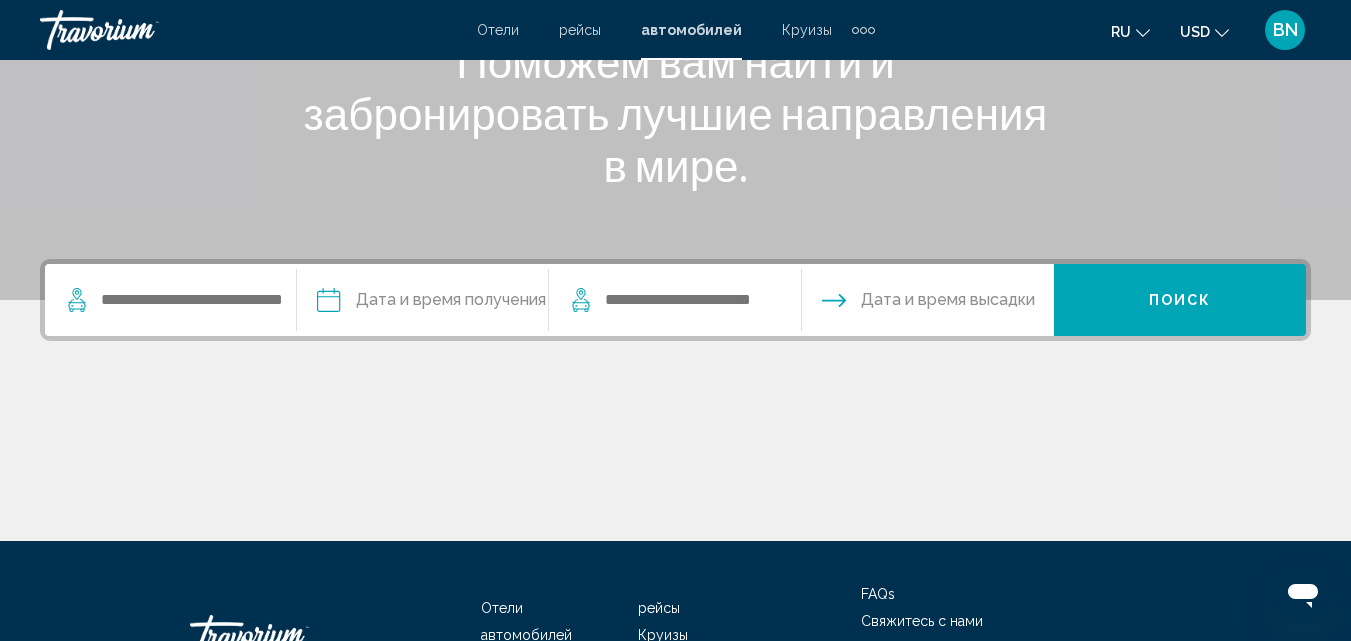 scroll, scrollTop: 400, scrollLeft: 0, axis: vertical 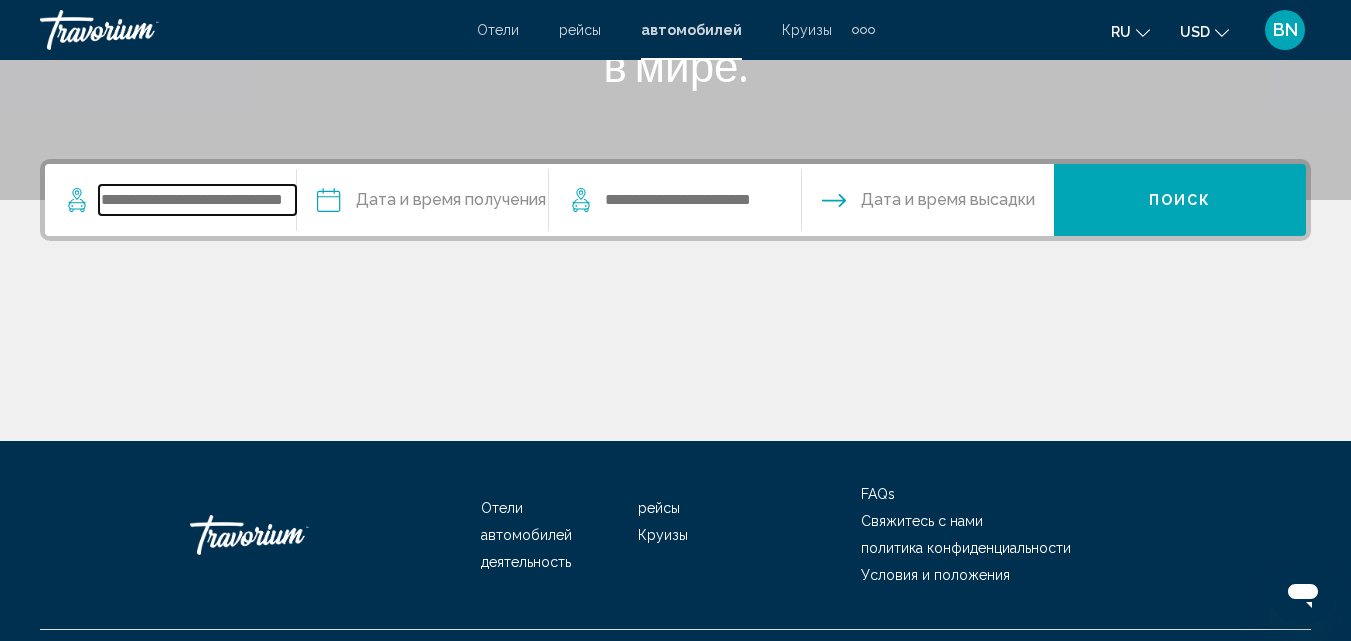 click at bounding box center (197, 200) 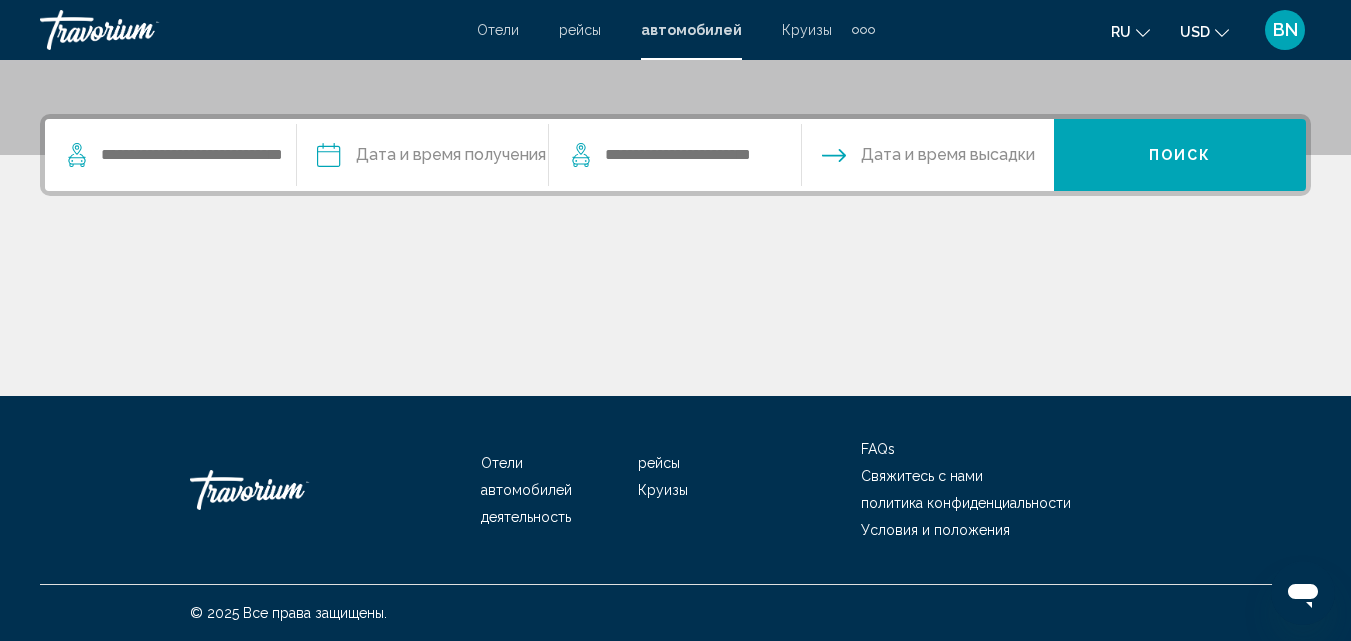 click on "Дата и время получения  Jul  *** *** *** *** *** *** *** *** *** *** *** ***   2025  **** **** **** **** **** **** Su Mo Tu We Th Fr Sa 29 30 1 2 3 4 5 6 7 8 9 10 11 12 13 14 15 16 17 18 19 20 21 22 23 24 25 26 27 28 29 30 31 1 2 3 4 5 6 7 8 9 * * * * * * * * * ** ** ** ** ** **  Apply
Дата и время высадки Поиск" at bounding box center [675, 255] 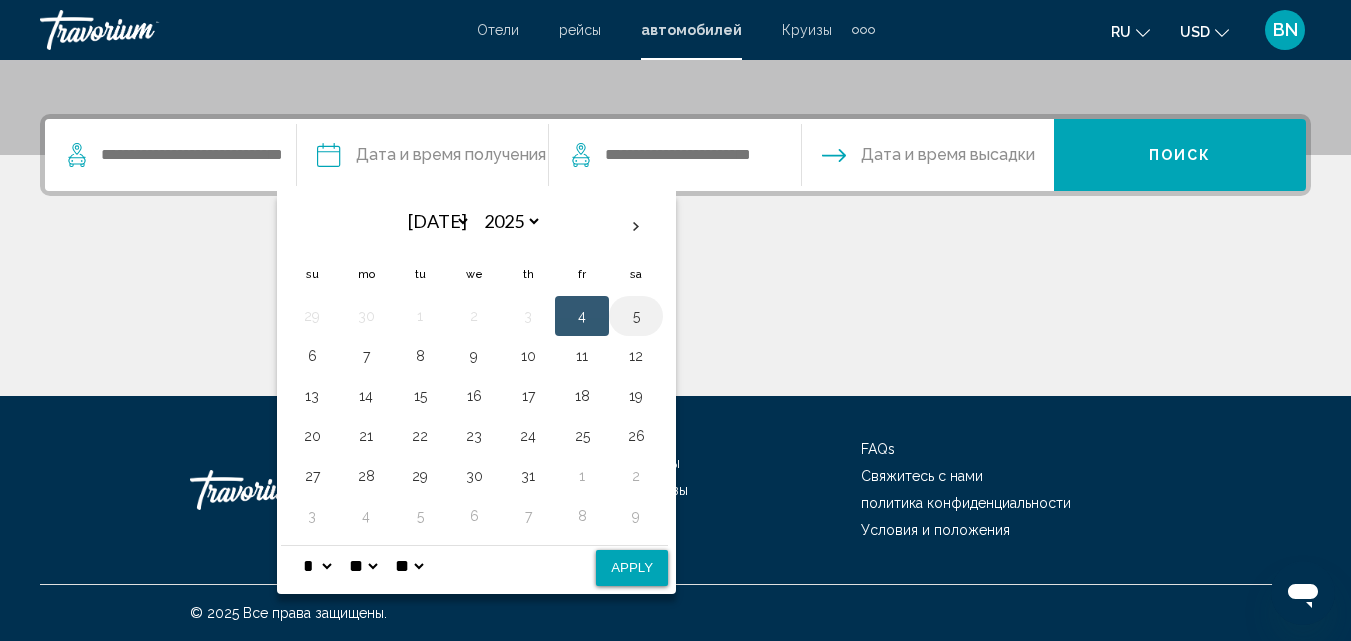 click on "5" at bounding box center (636, 316) 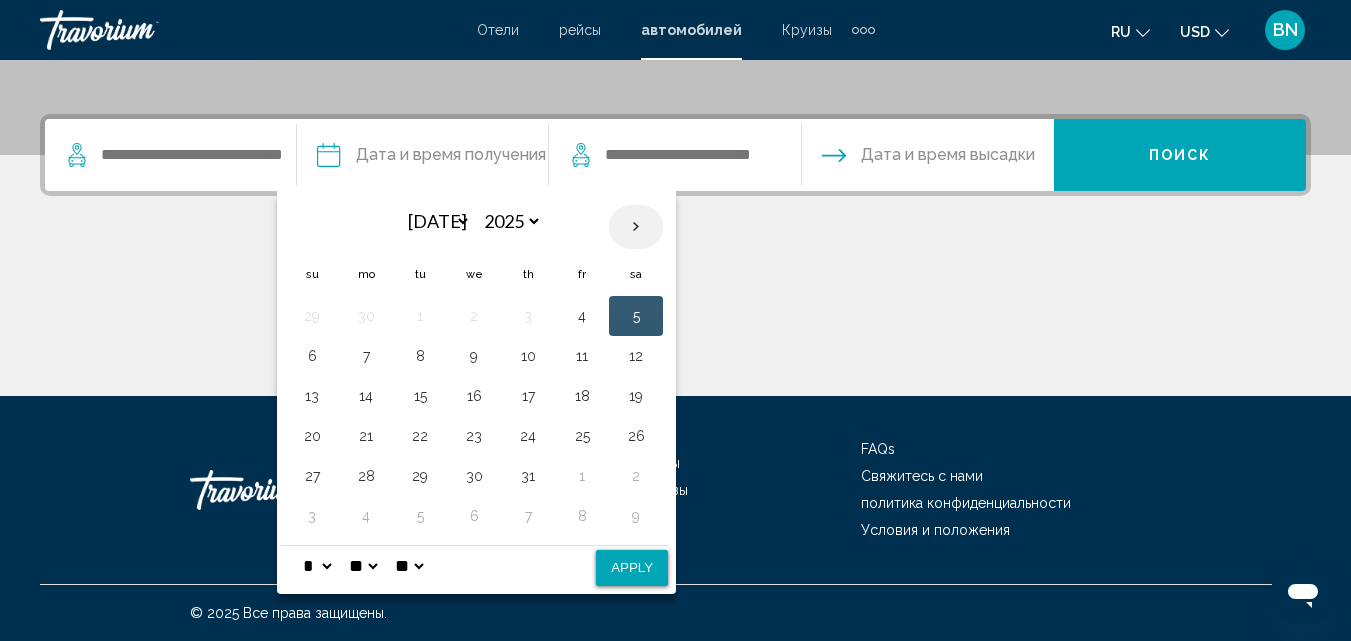 click at bounding box center (636, 227) 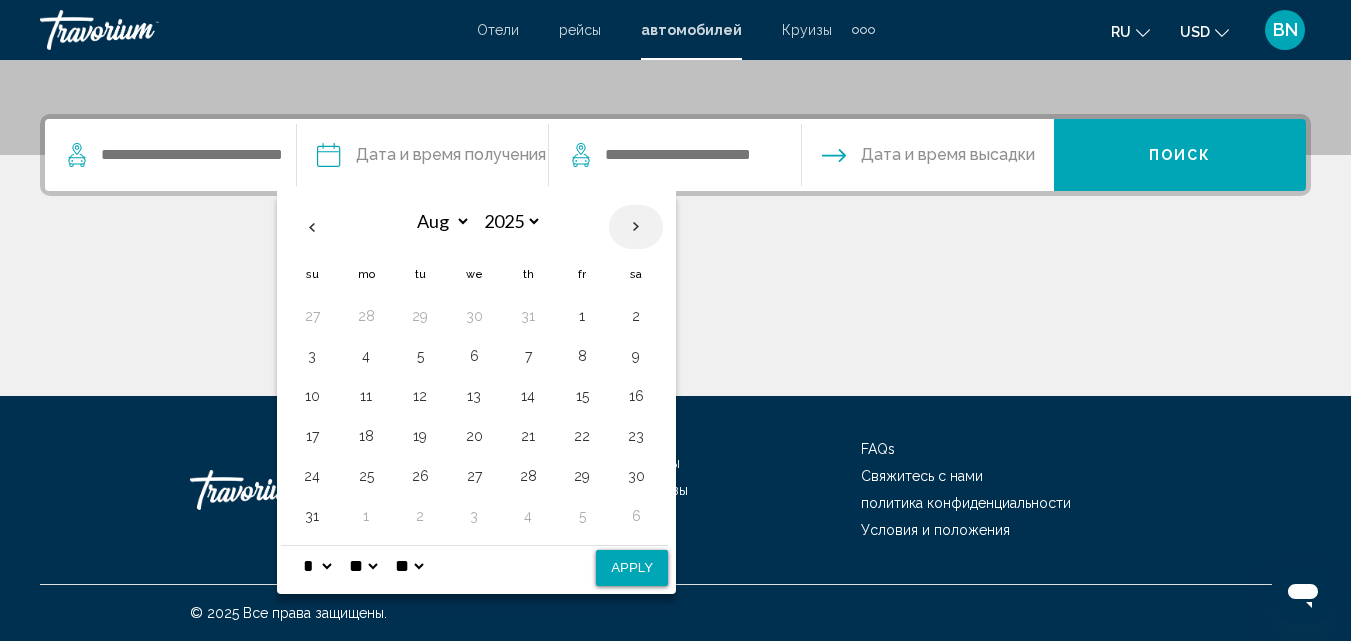 click at bounding box center (636, 227) 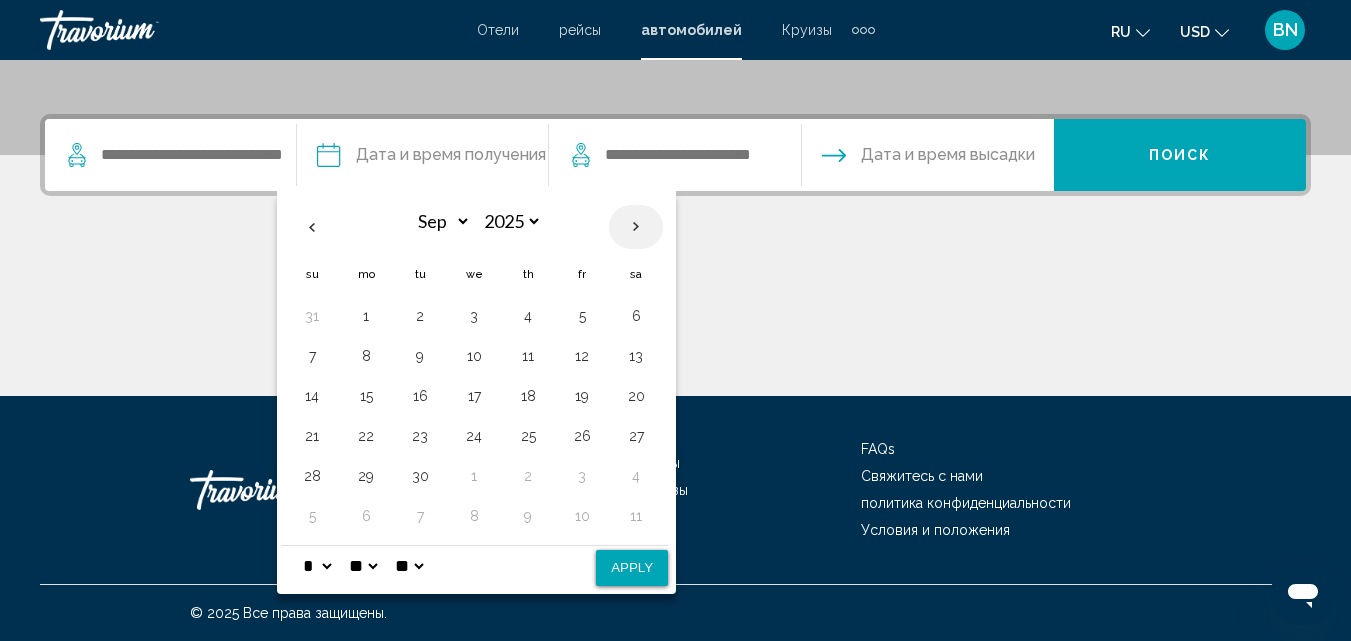 click at bounding box center (636, 227) 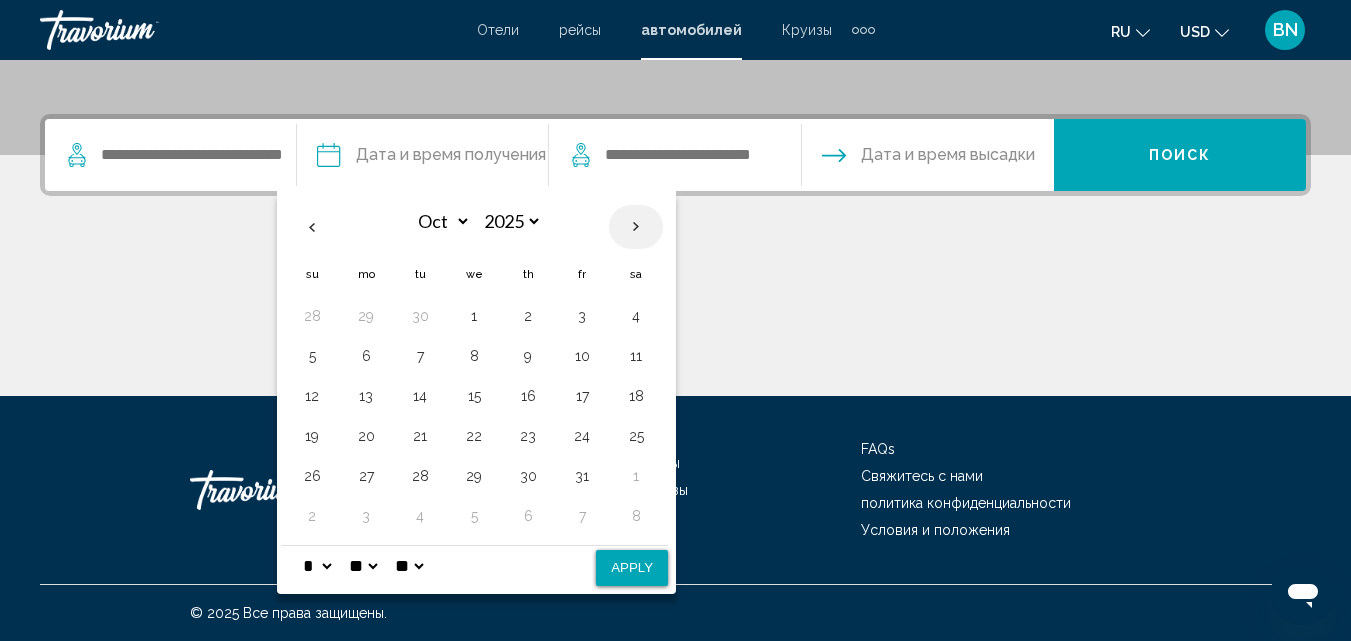 click at bounding box center [636, 227] 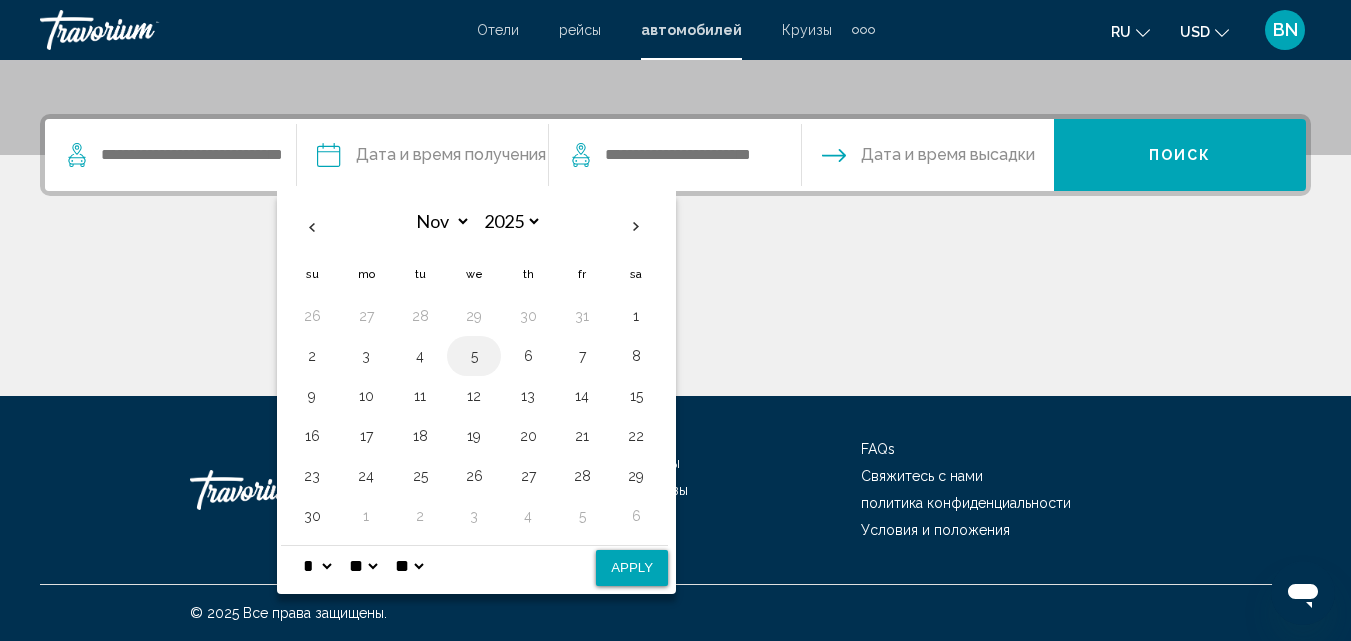 click on "5" at bounding box center (474, 356) 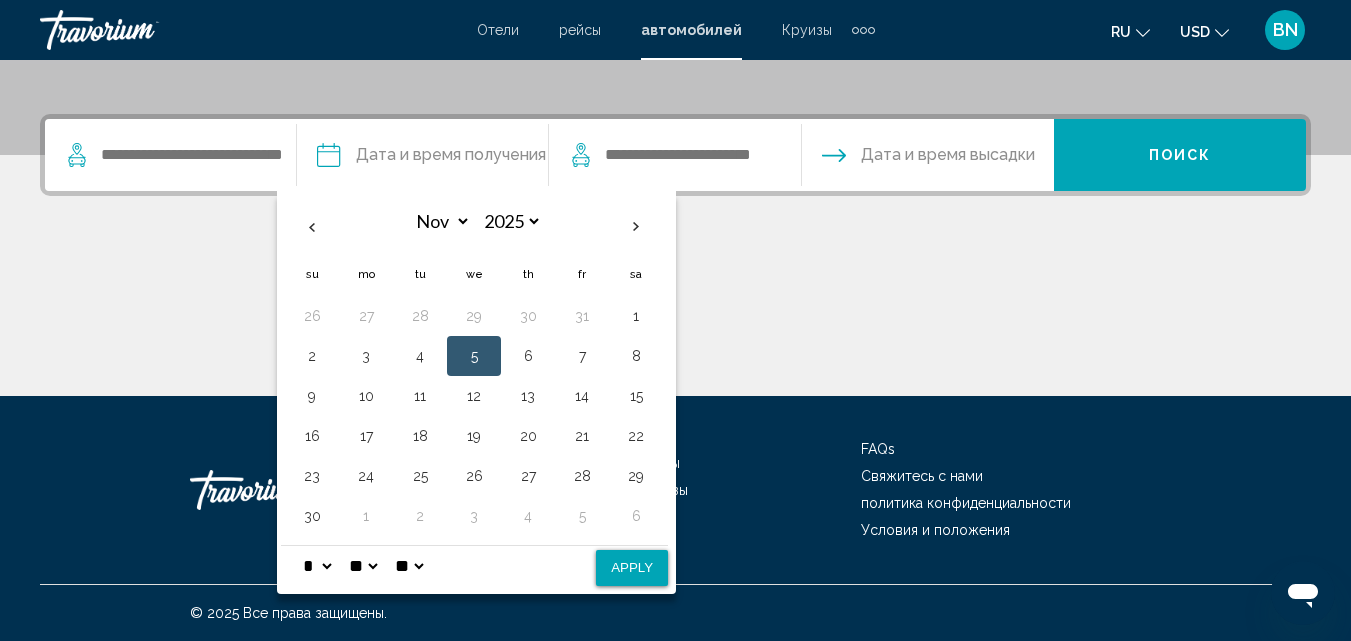 click on "Apply" at bounding box center (632, 568) 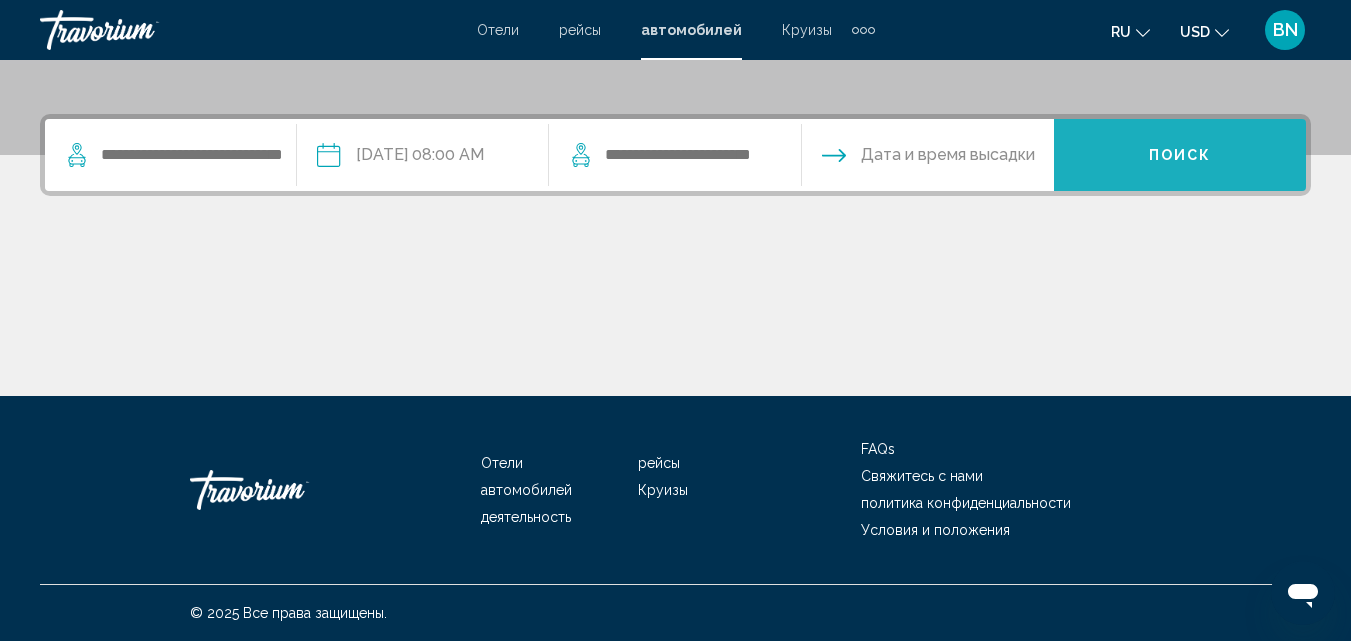 click on "Поиск" at bounding box center [1180, 156] 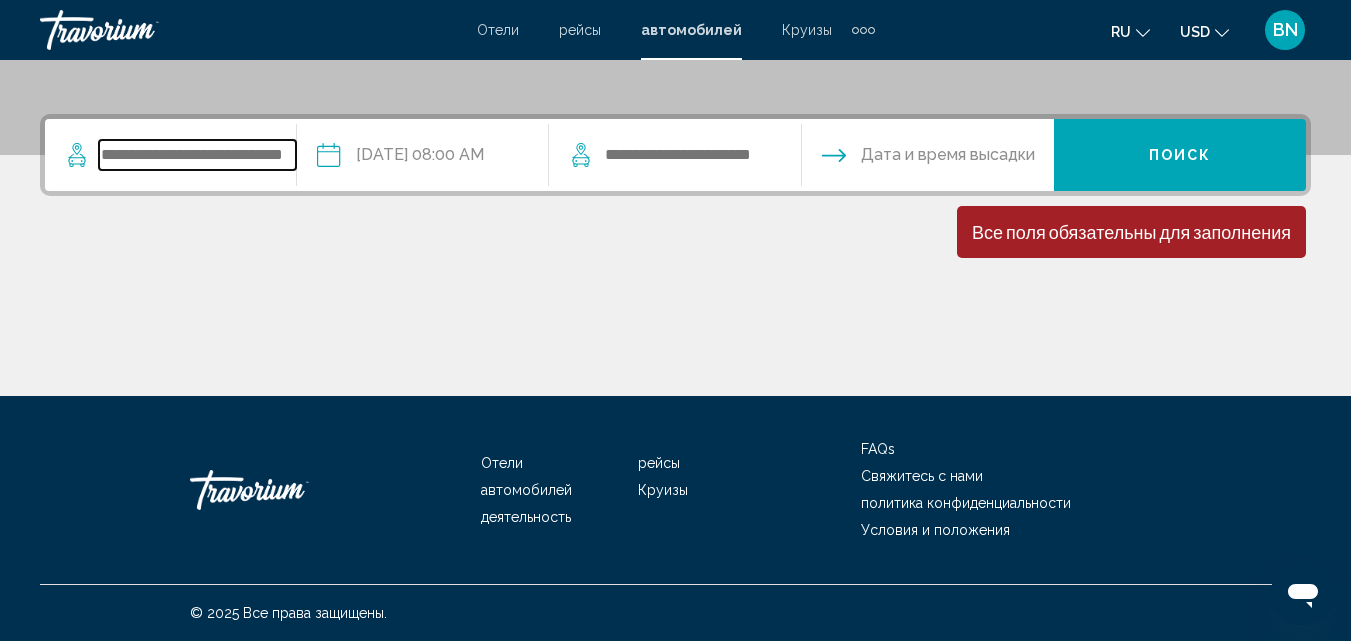 click at bounding box center [197, 155] 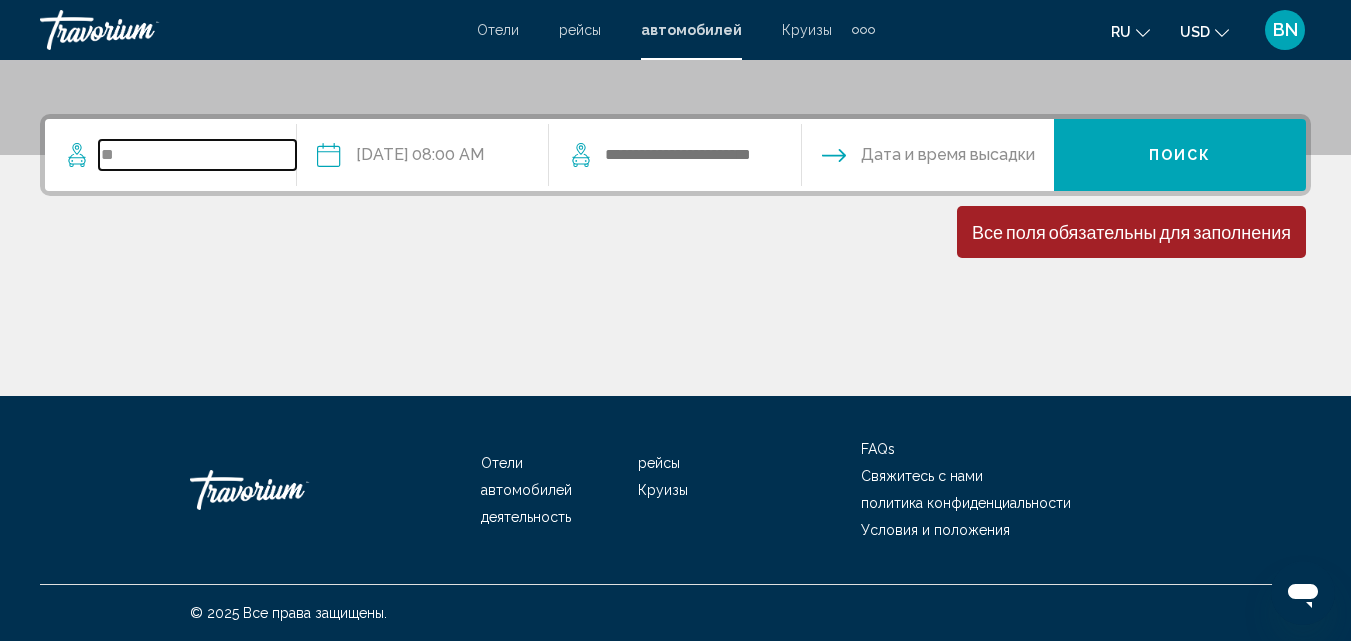 type on "**" 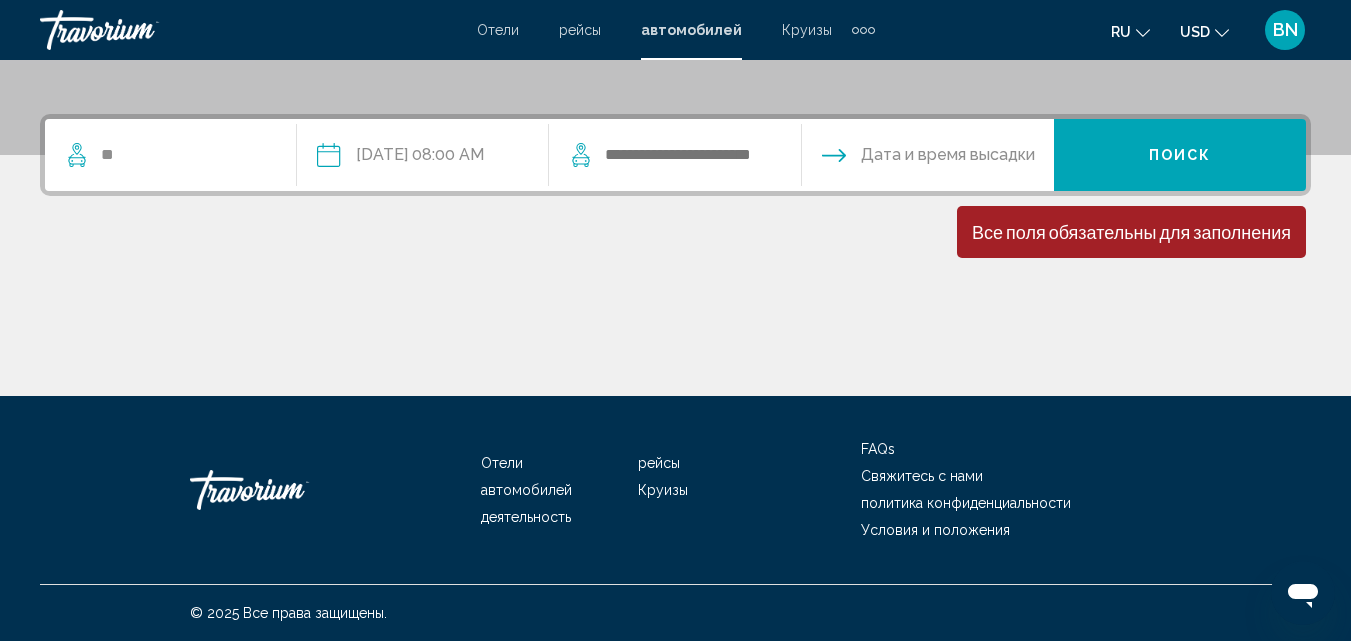 click at bounding box center (927, 158) 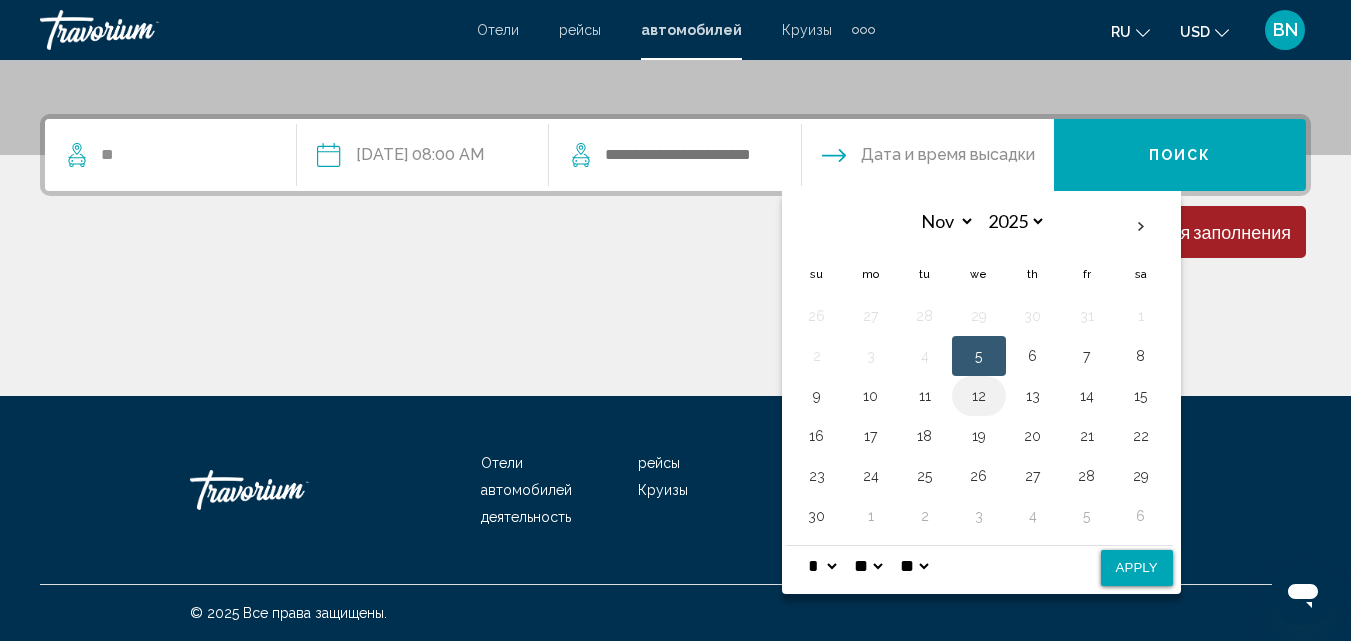 click on "12" at bounding box center (979, 396) 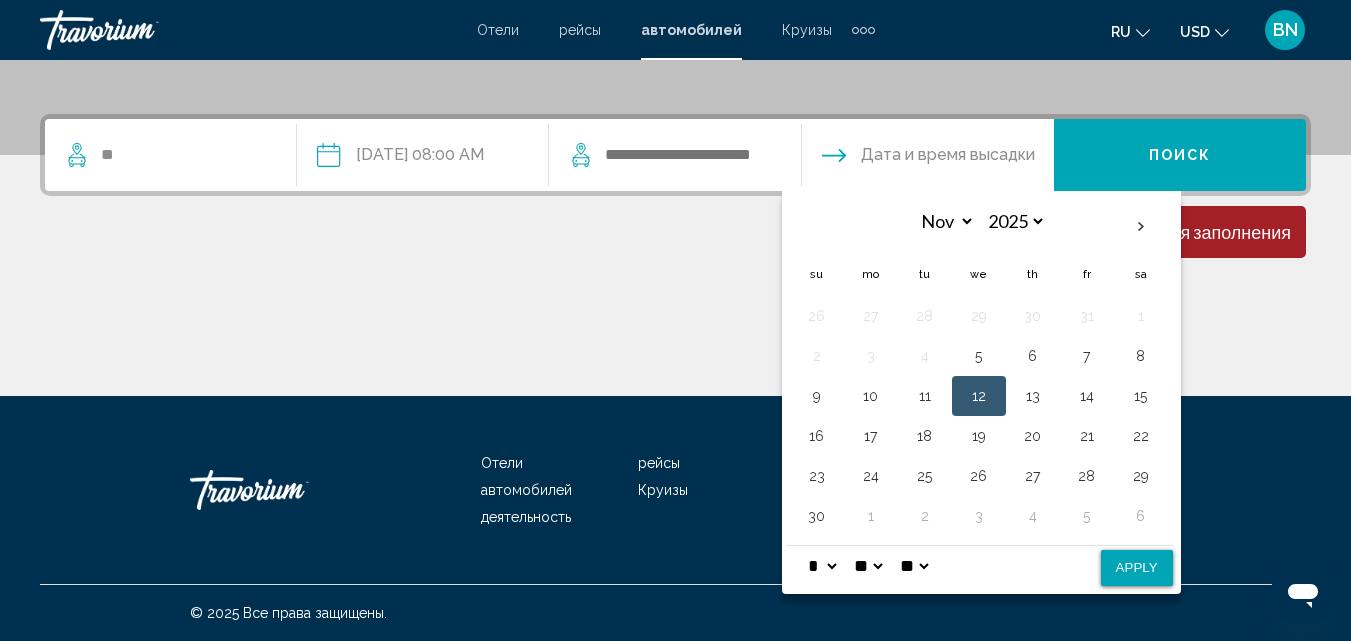 click on "Apply" at bounding box center (1137, 568) 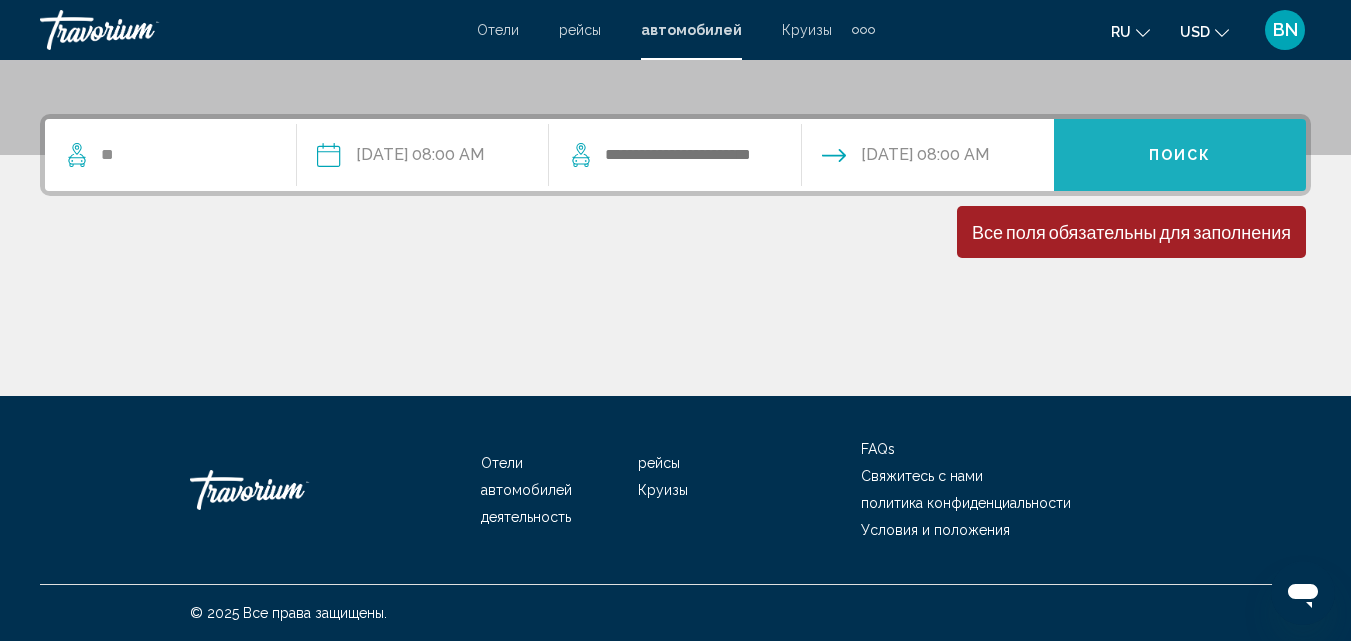 click on "Поиск" at bounding box center (1180, 155) 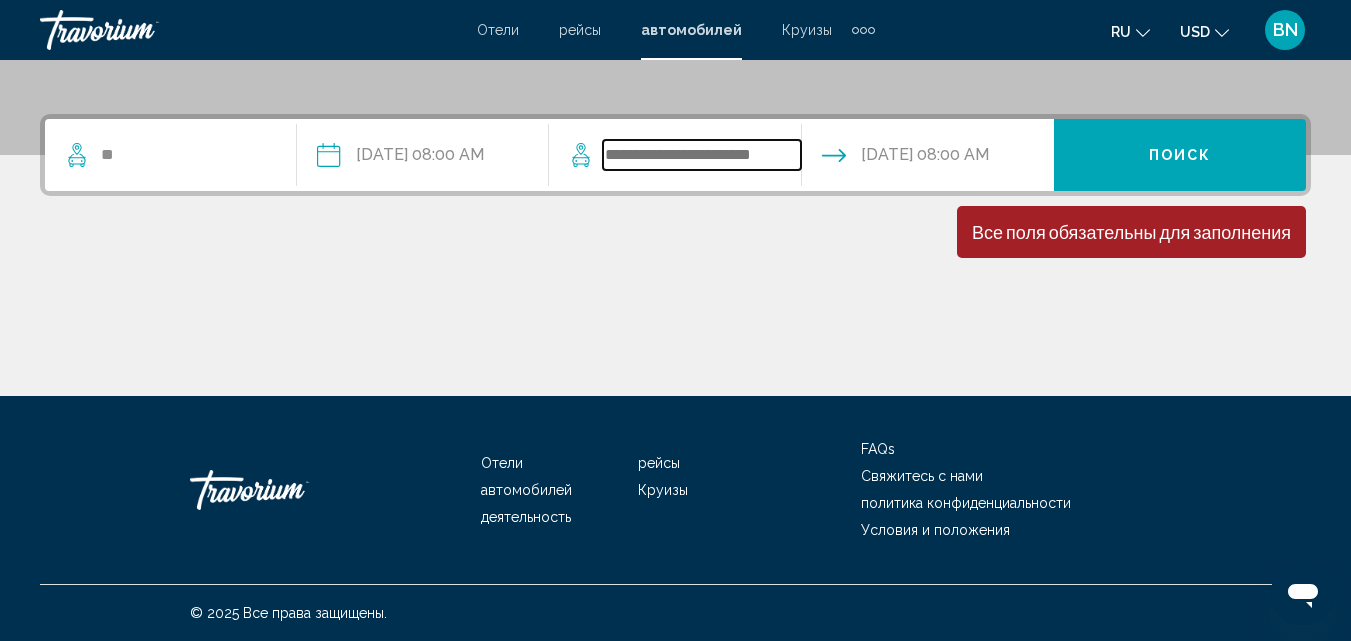 click at bounding box center (701, 155) 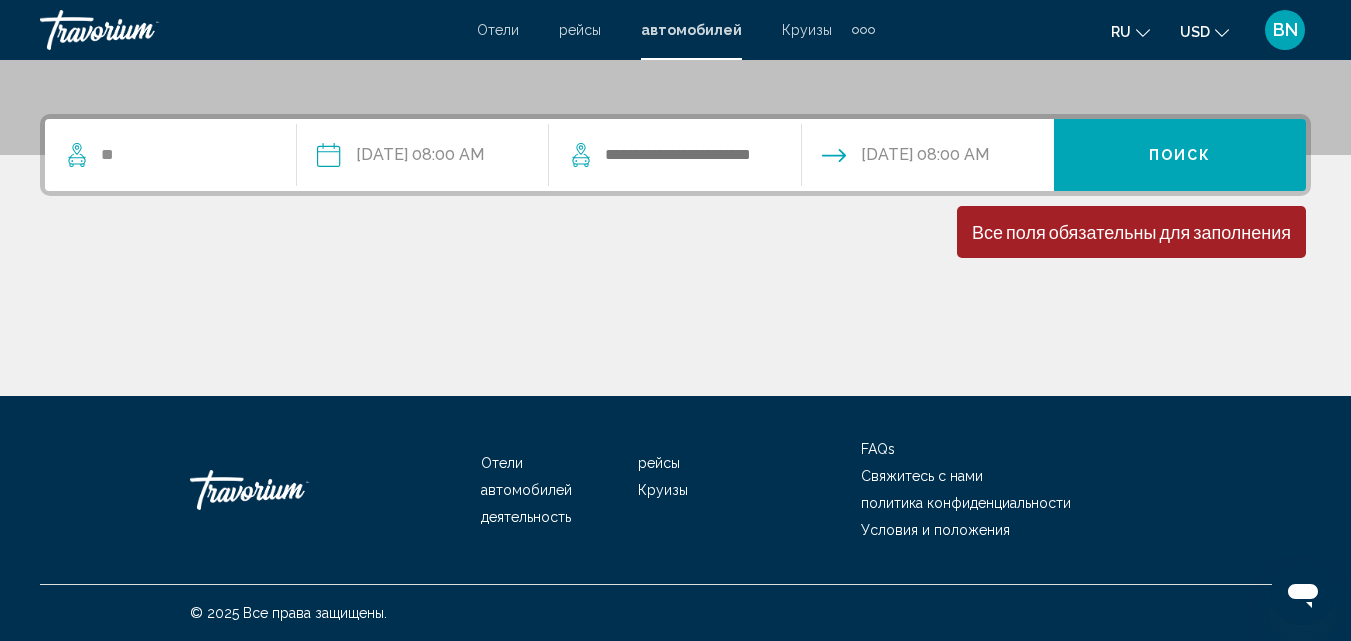 click 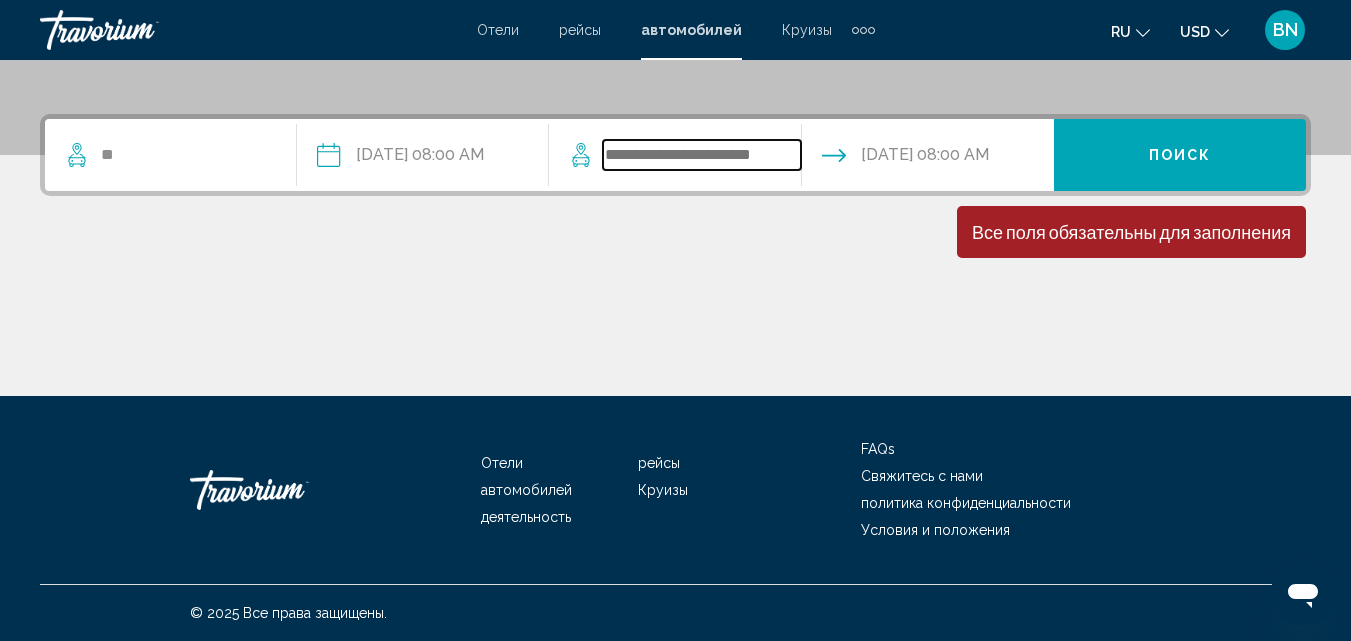click at bounding box center [701, 155] 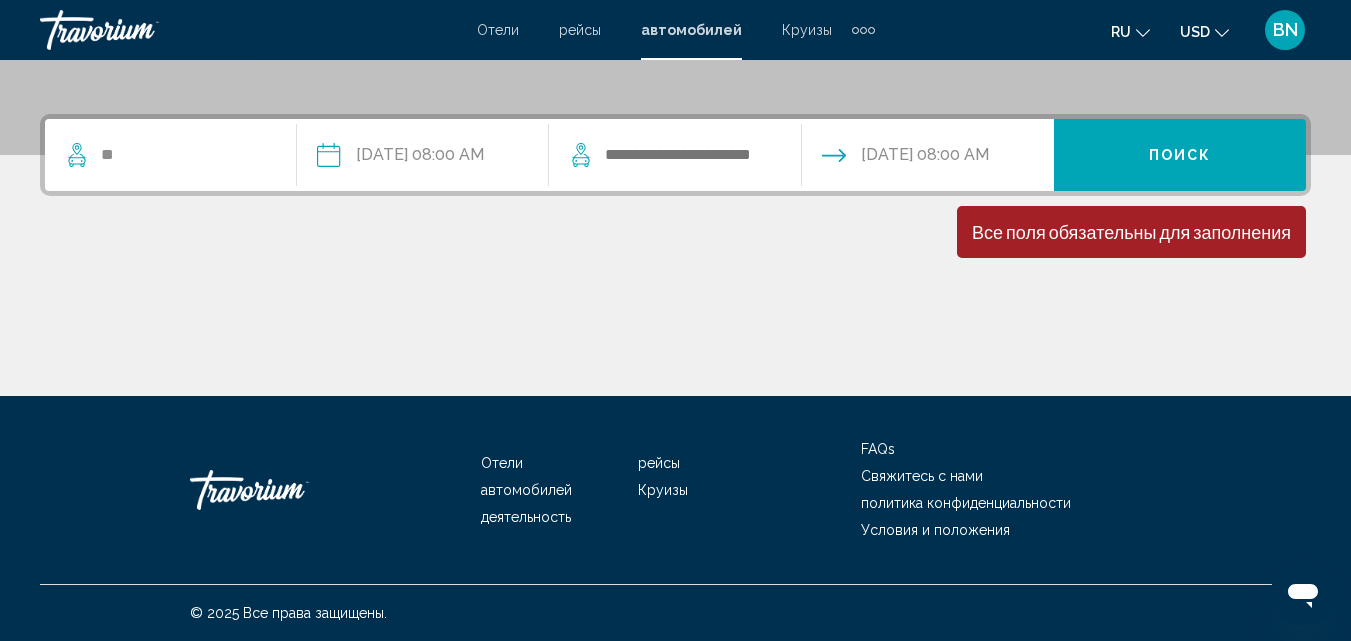 click on "ru" 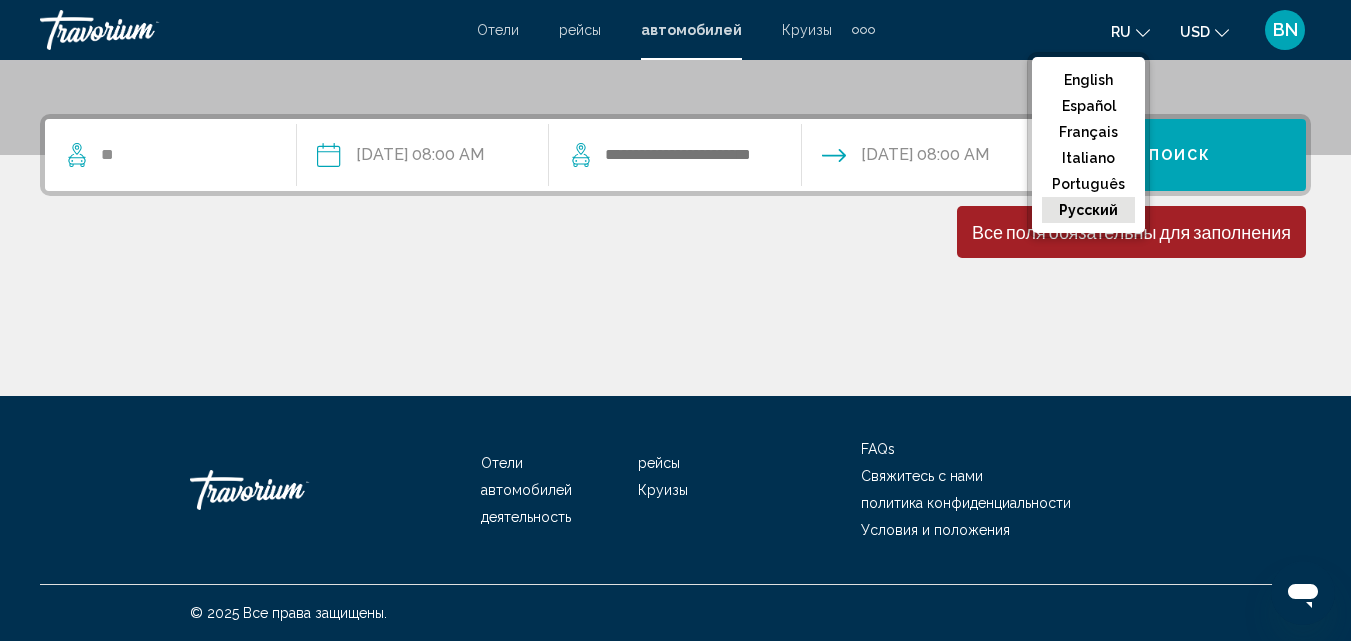 click at bounding box center (675, 321) 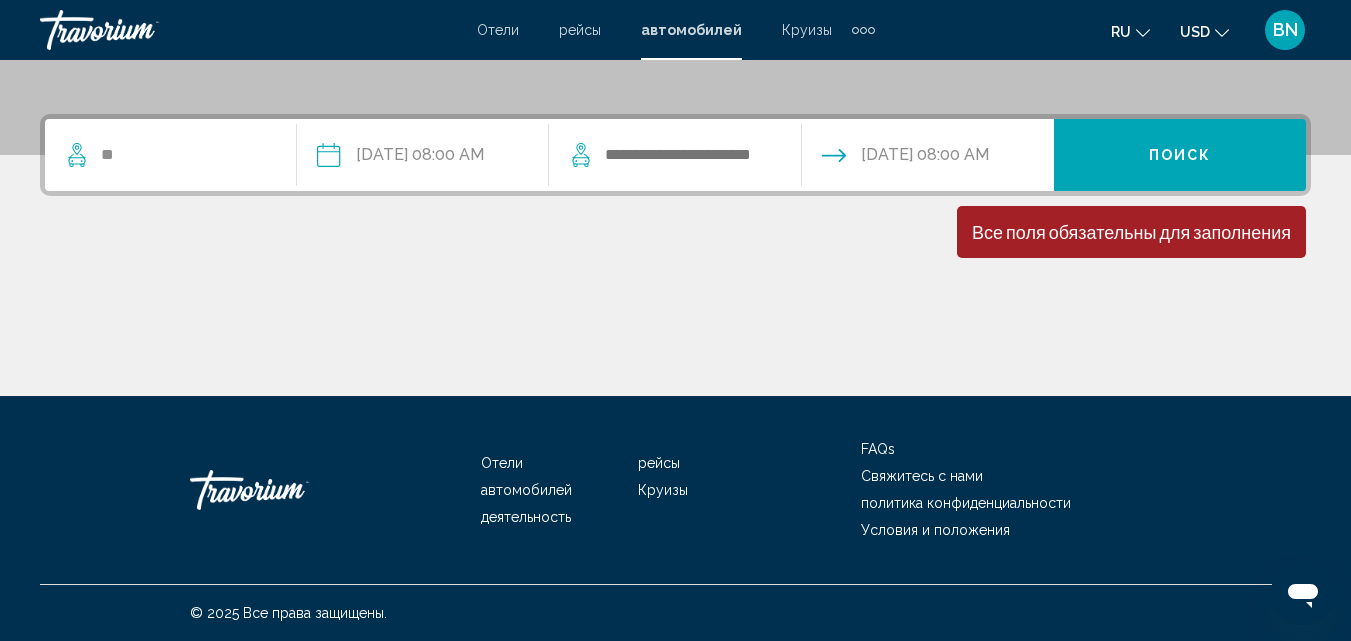 click on "Все поля обязательны для заполнения" at bounding box center (1131, 232) 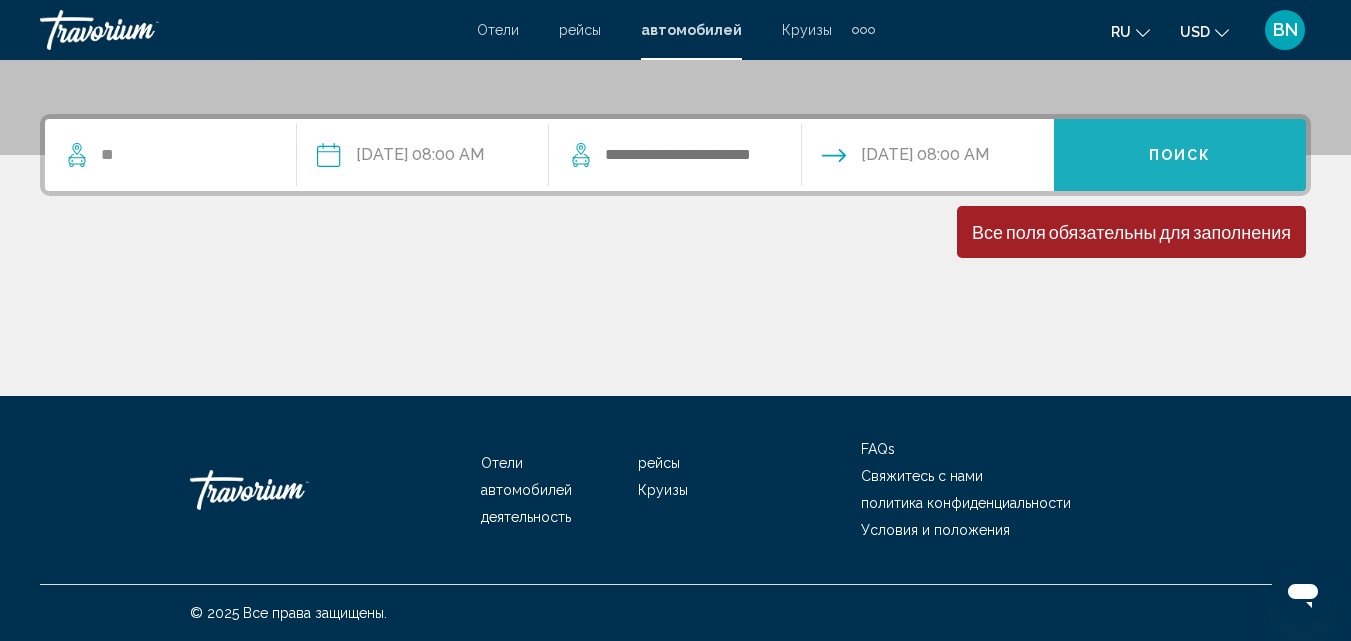 click on "Поиск" at bounding box center (1180, 156) 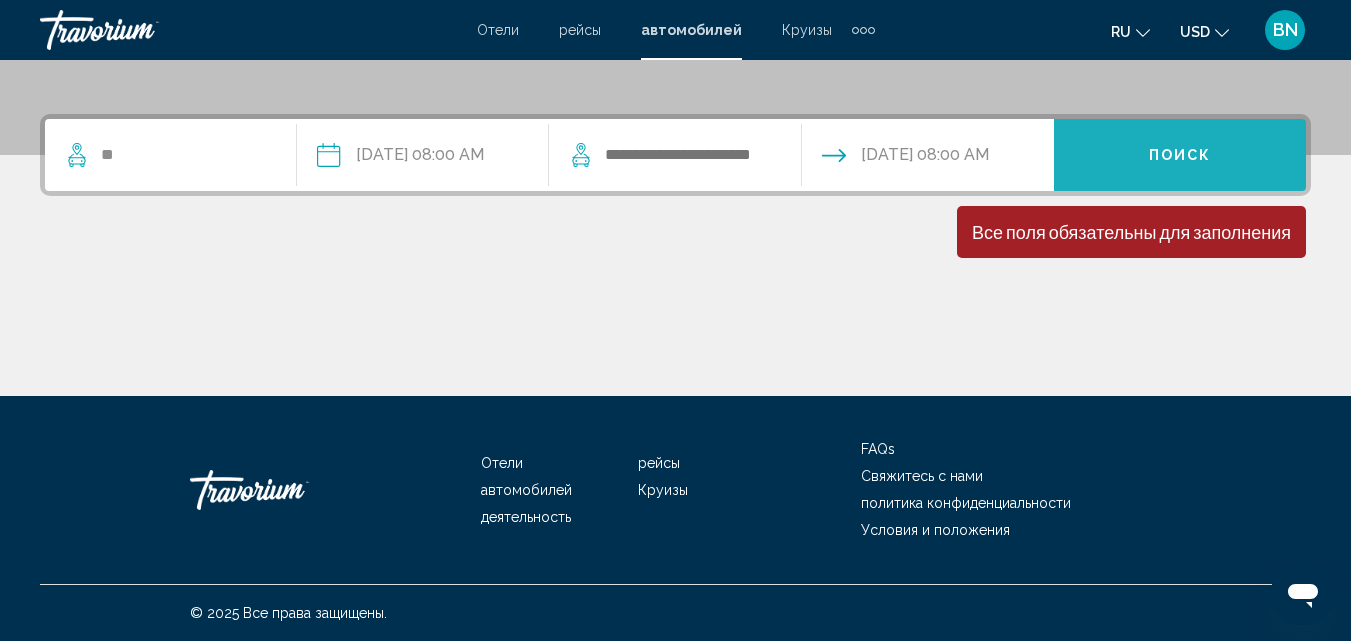 click on "Поиск" at bounding box center (1180, 156) 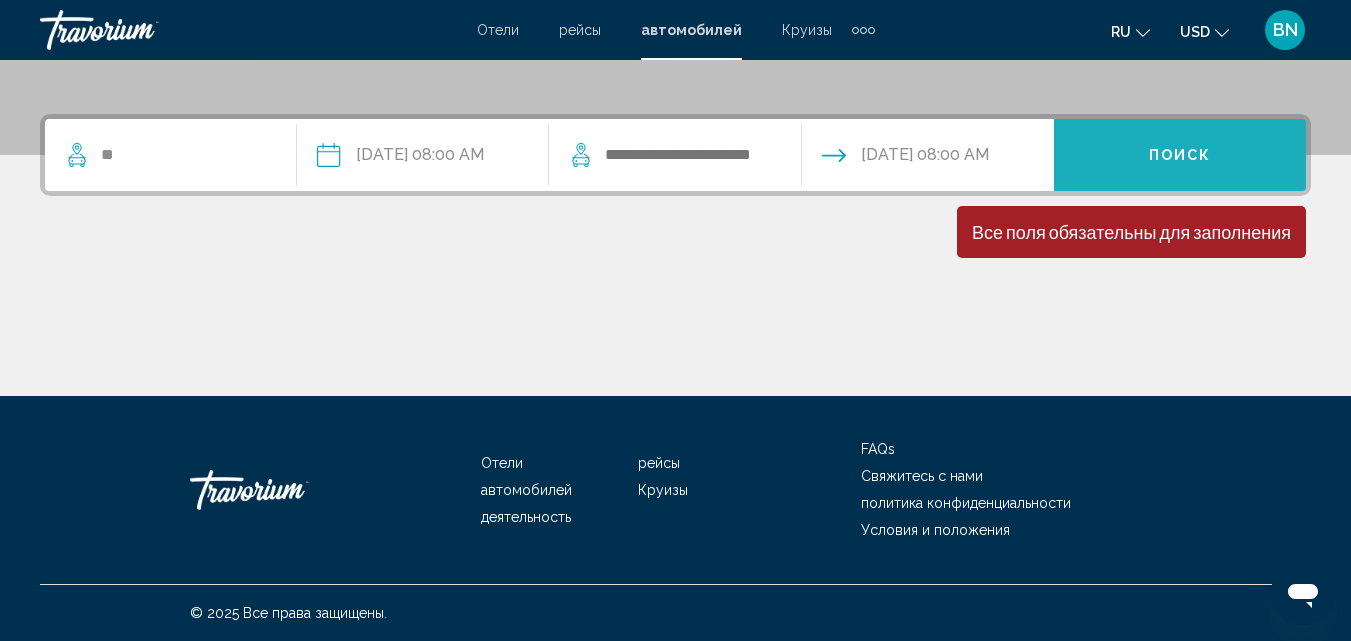 click on "Поиск" at bounding box center [1180, 156] 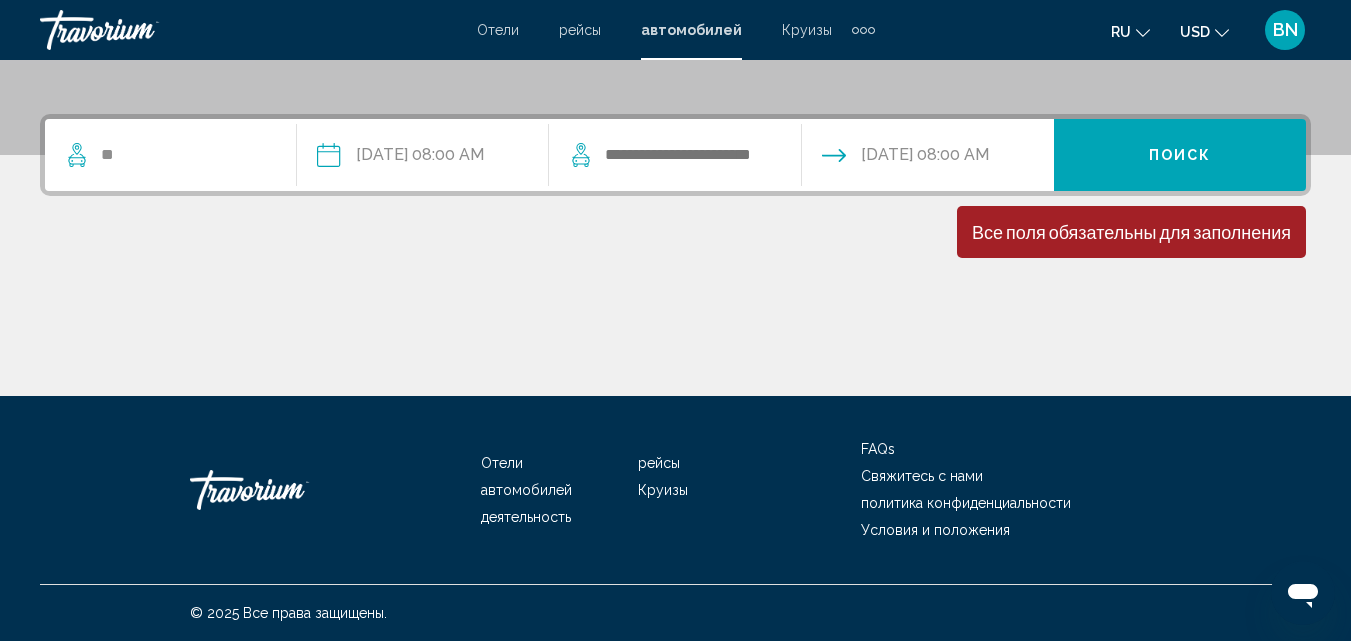 click on "Поиск" at bounding box center (1180, 156) 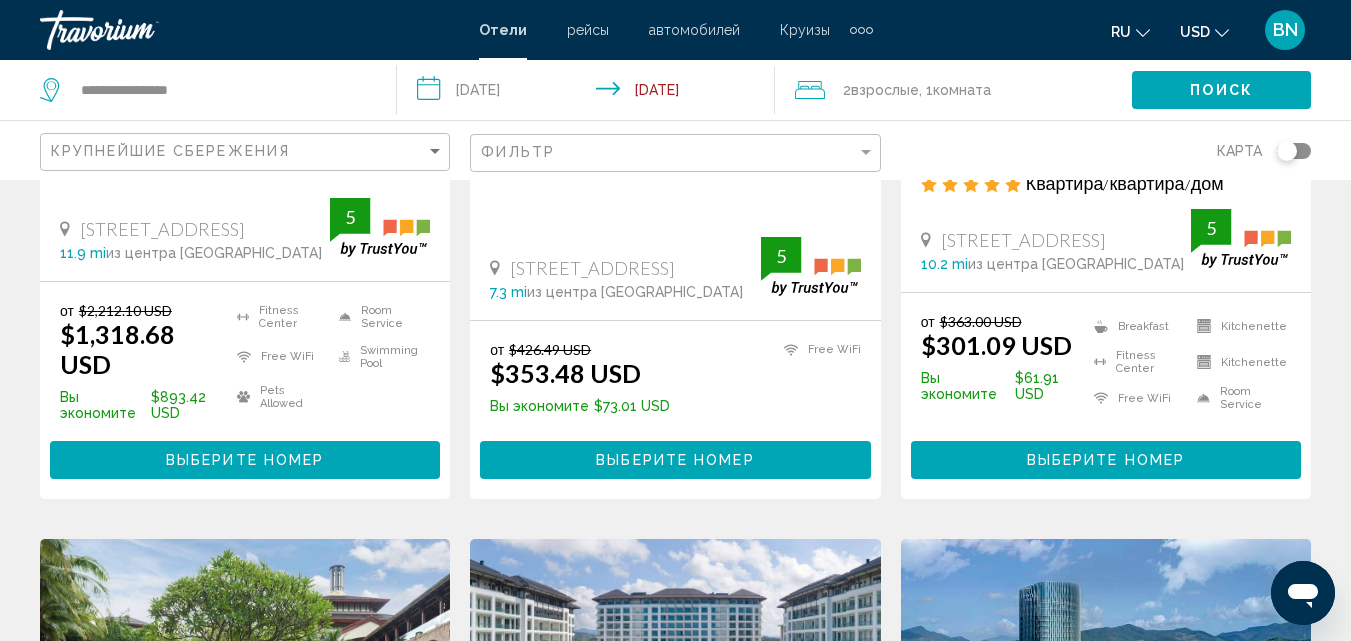 scroll, scrollTop: 500, scrollLeft: 0, axis: vertical 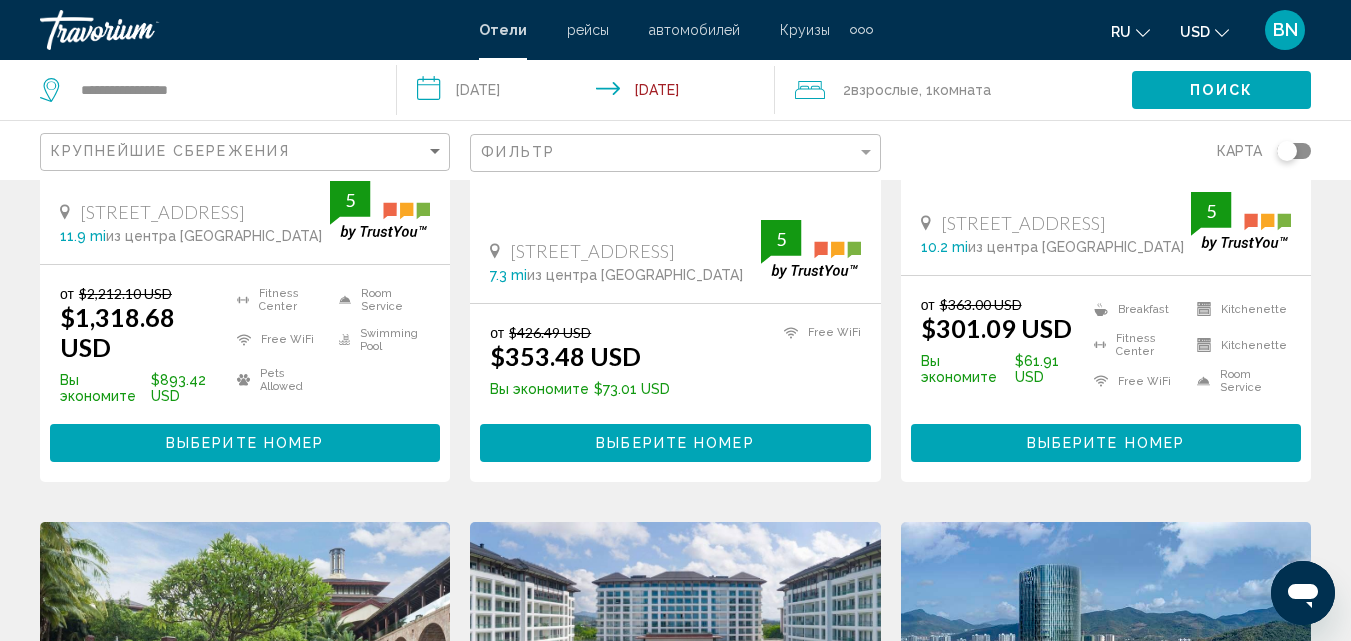 click on "Выберите номер" at bounding box center (675, 442) 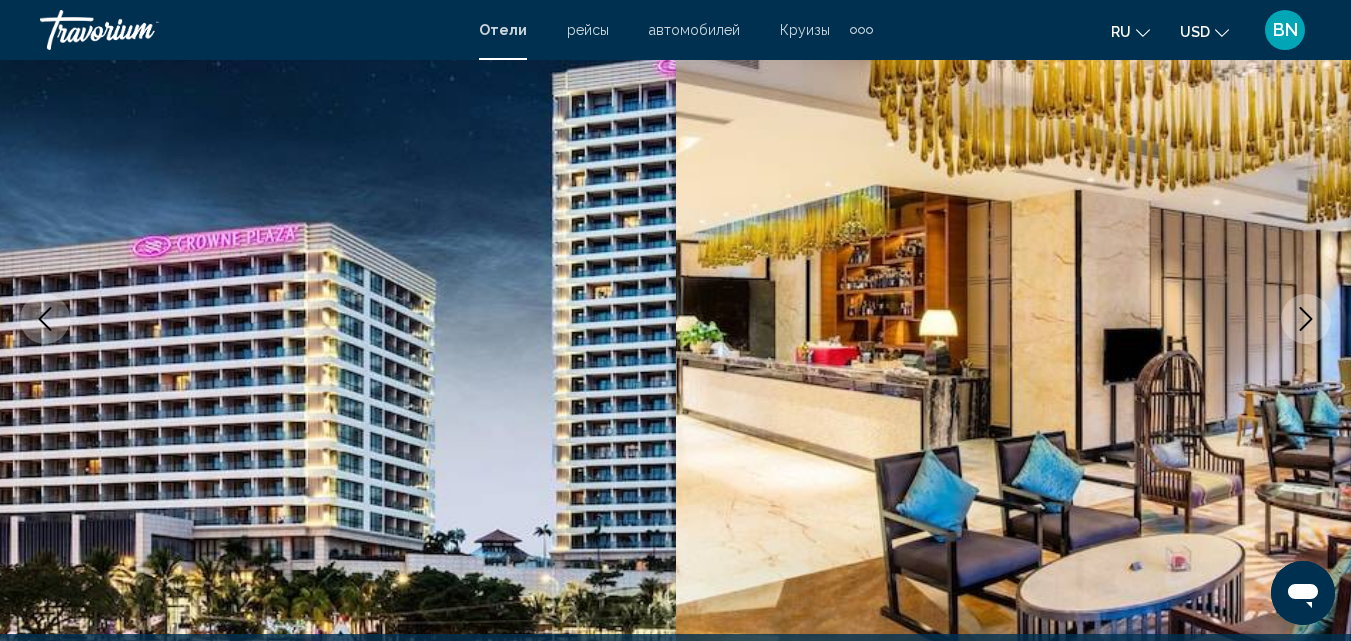 scroll, scrollTop: 215, scrollLeft: 0, axis: vertical 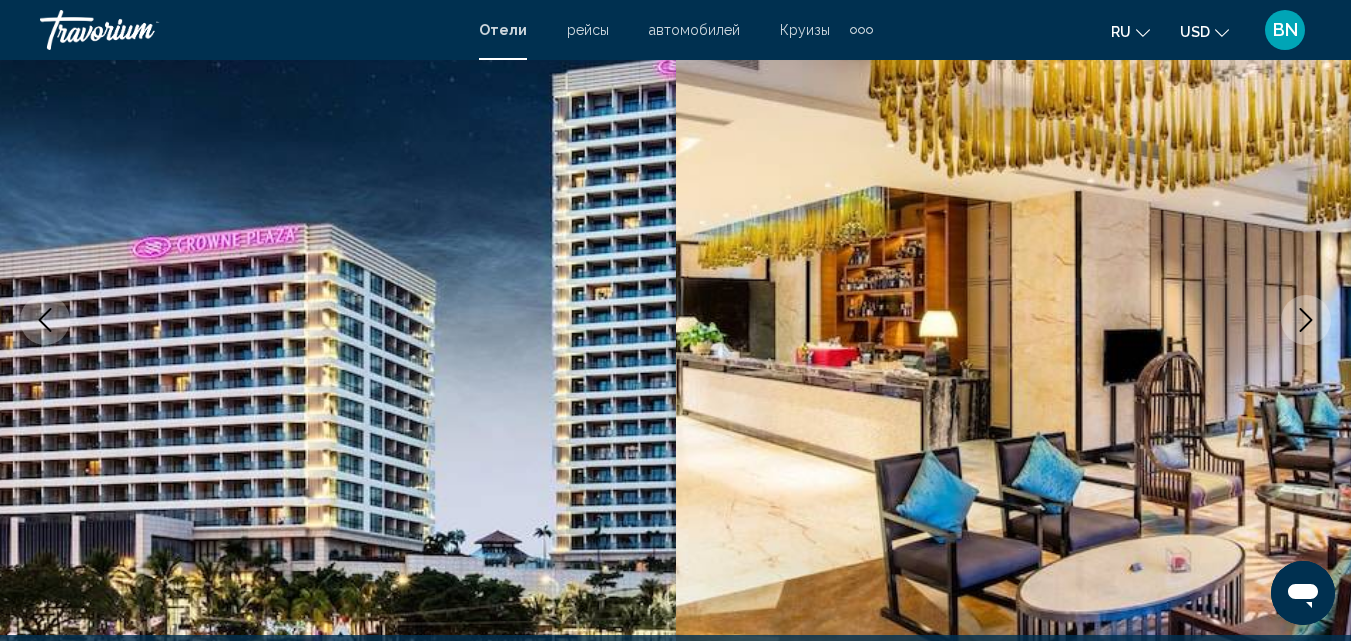 click 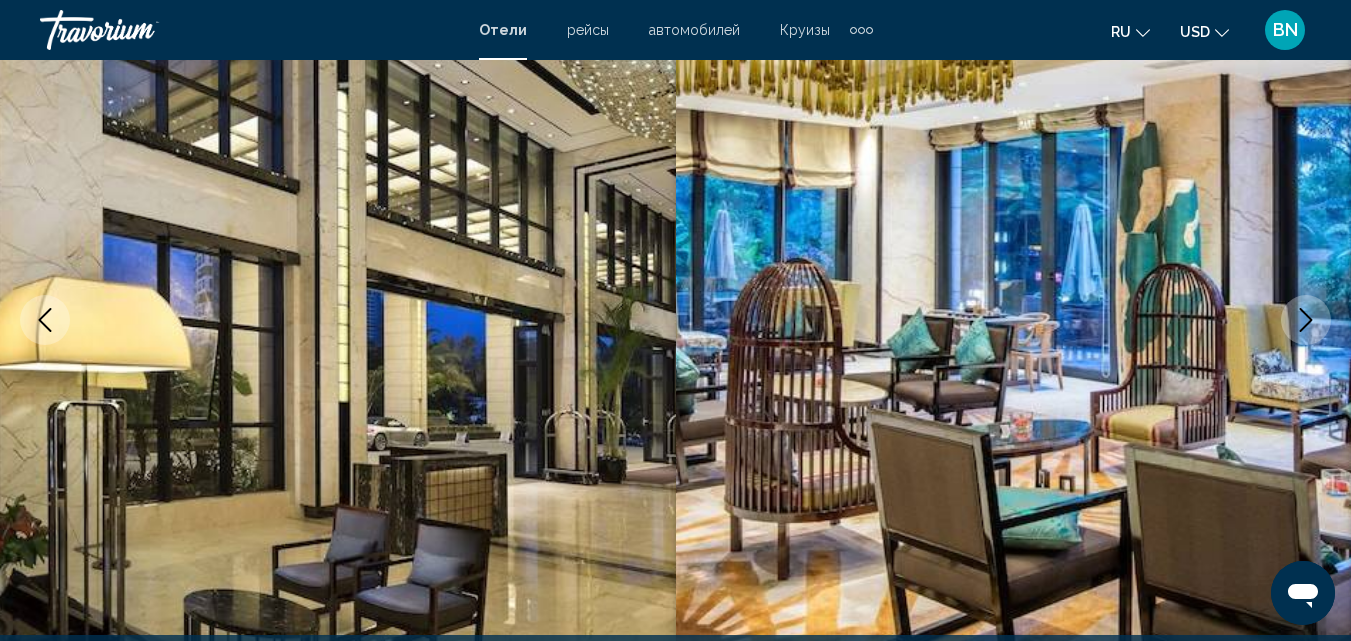 click 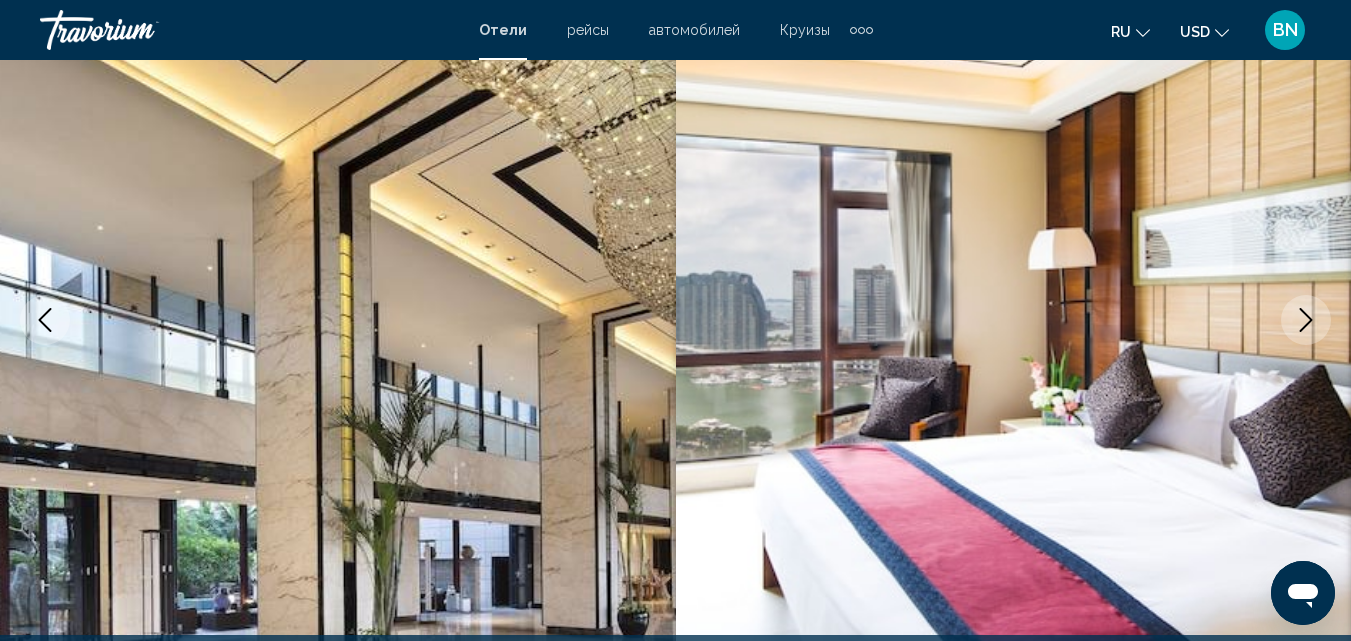 click 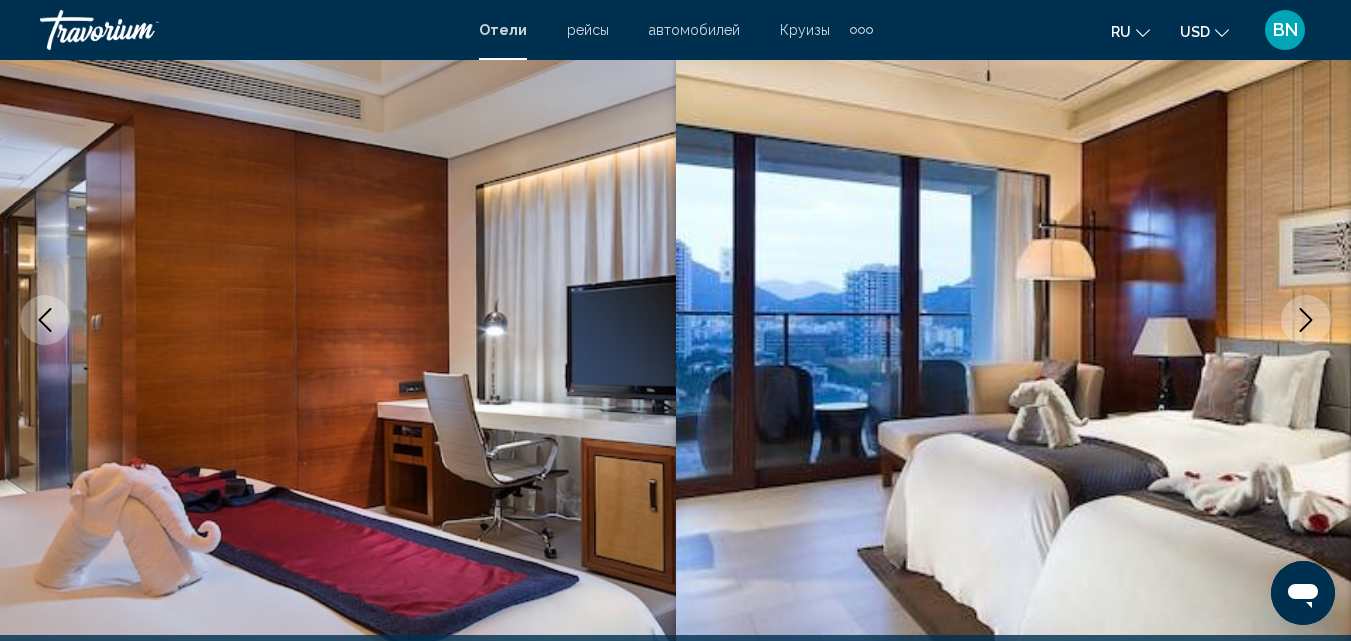 click 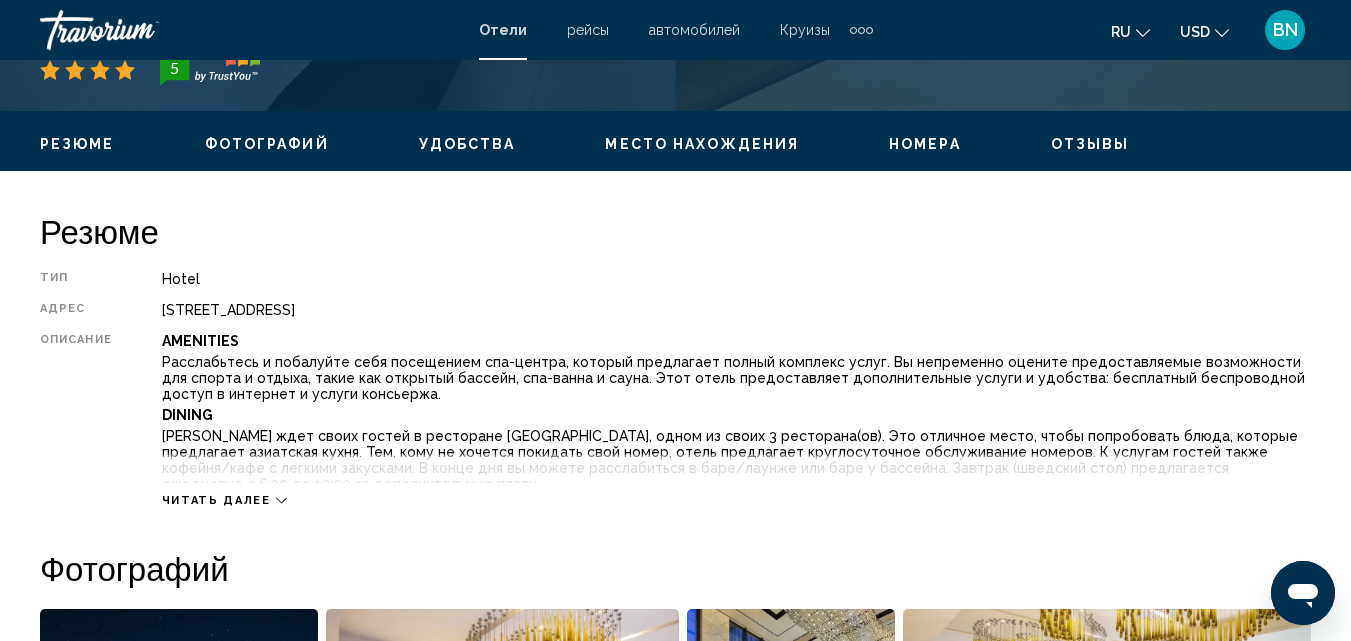 scroll, scrollTop: 915, scrollLeft: 0, axis: vertical 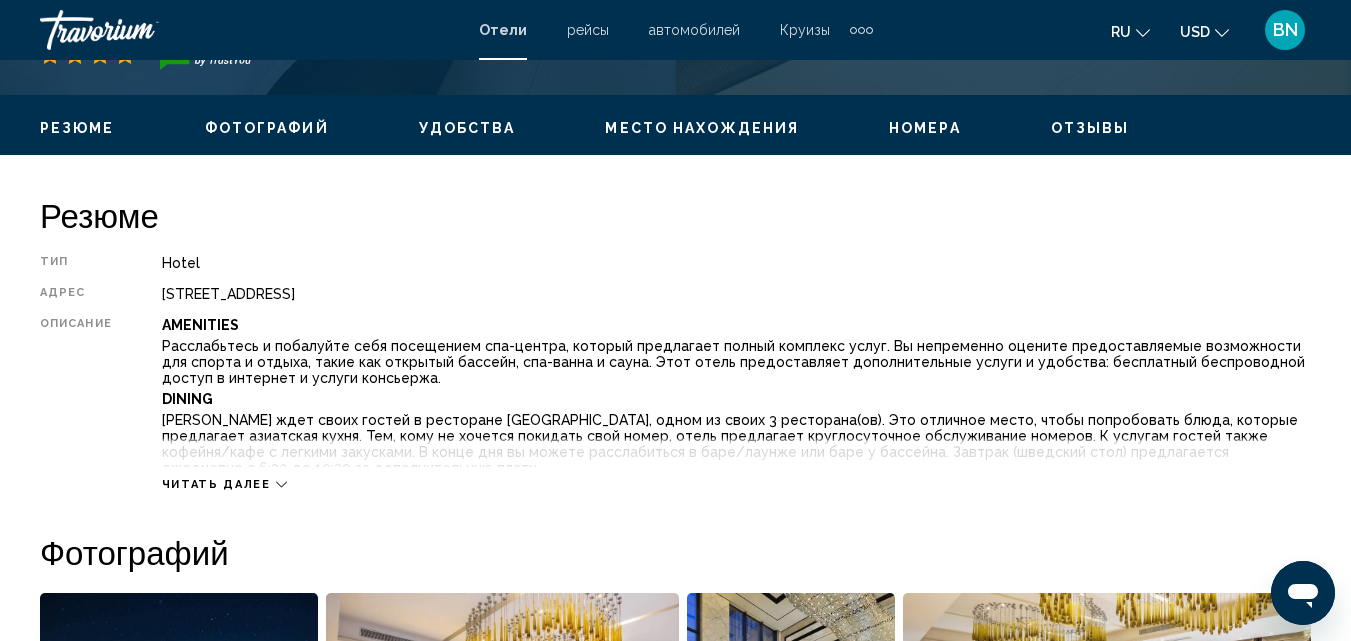click 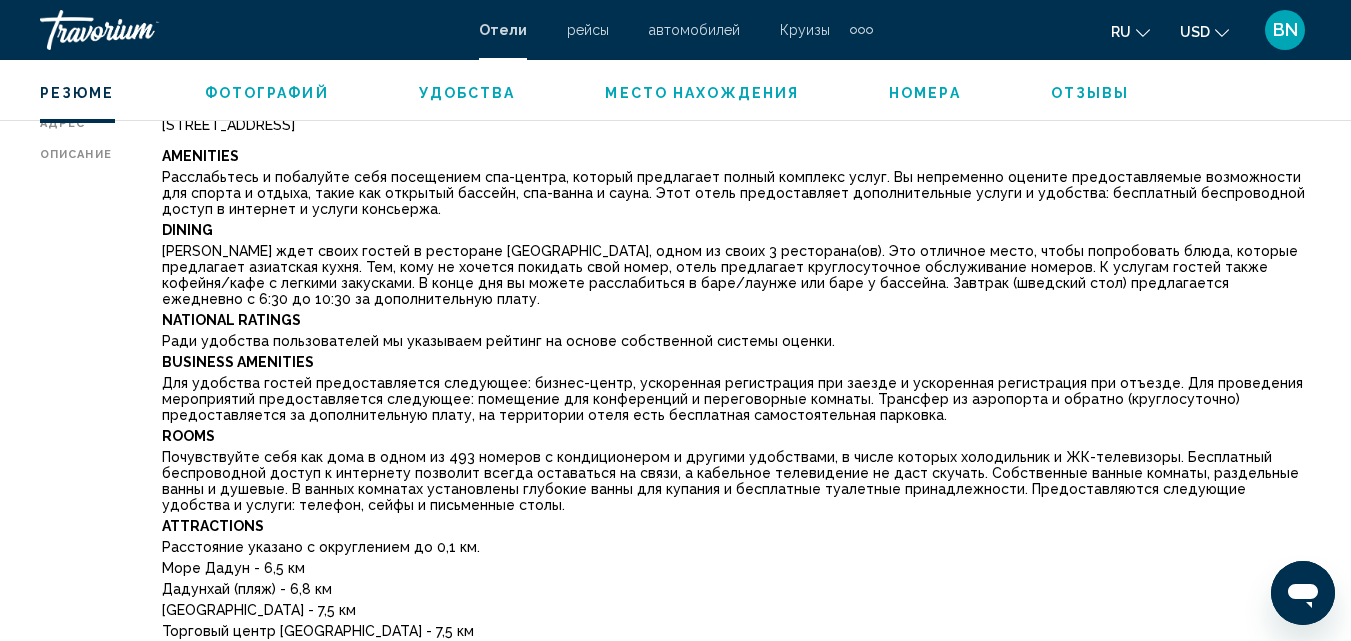 scroll, scrollTop: 1115, scrollLeft: 0, axis: vertical 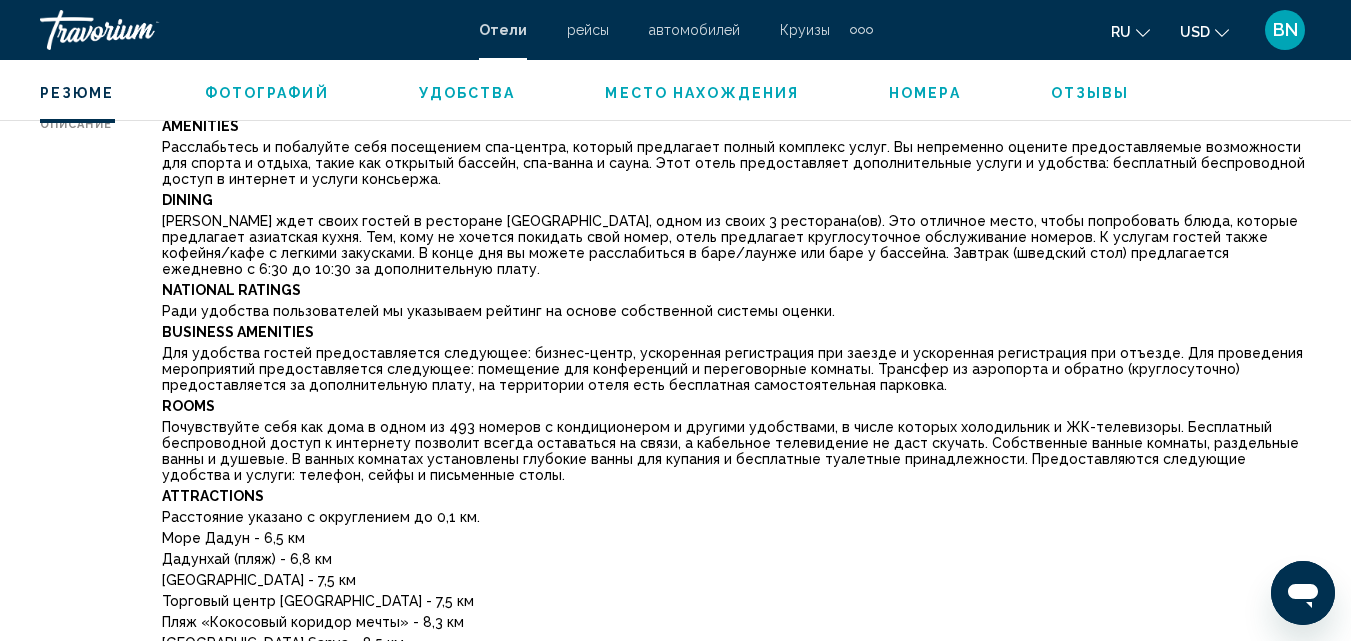 click on "Место нахождения" at bounding box center [702, 93] 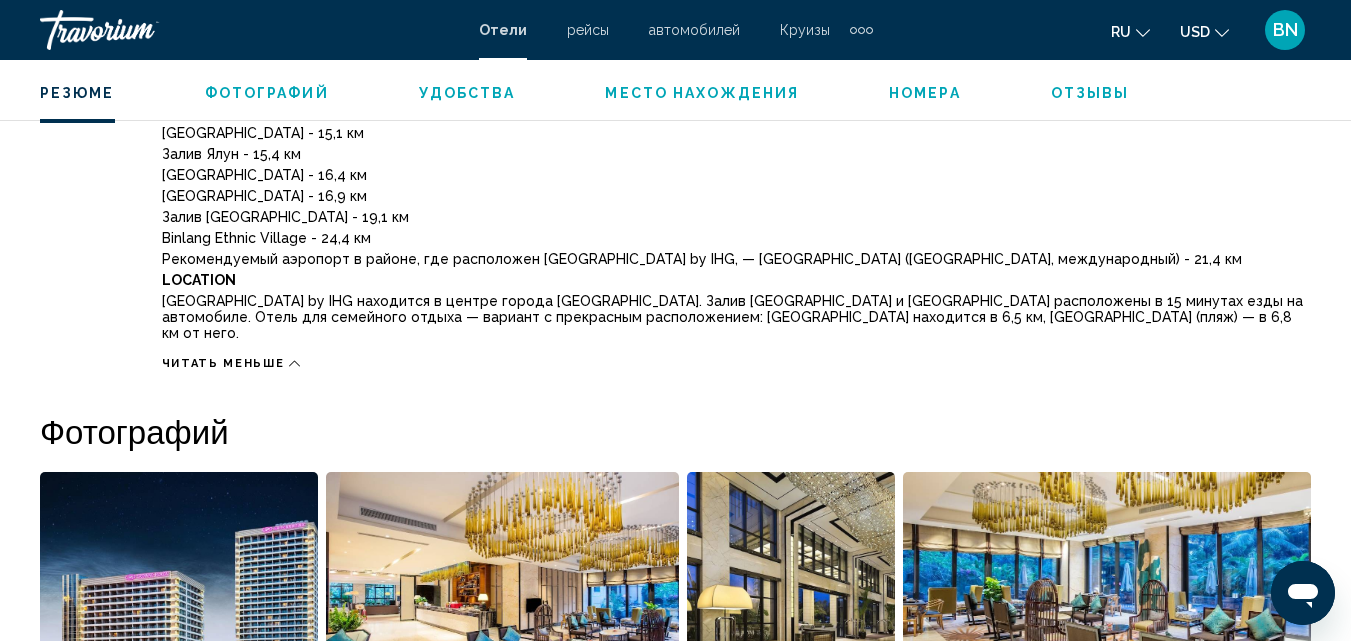 scroll, scrollTop: 1538, scrollLeft: 0, axis: vertical 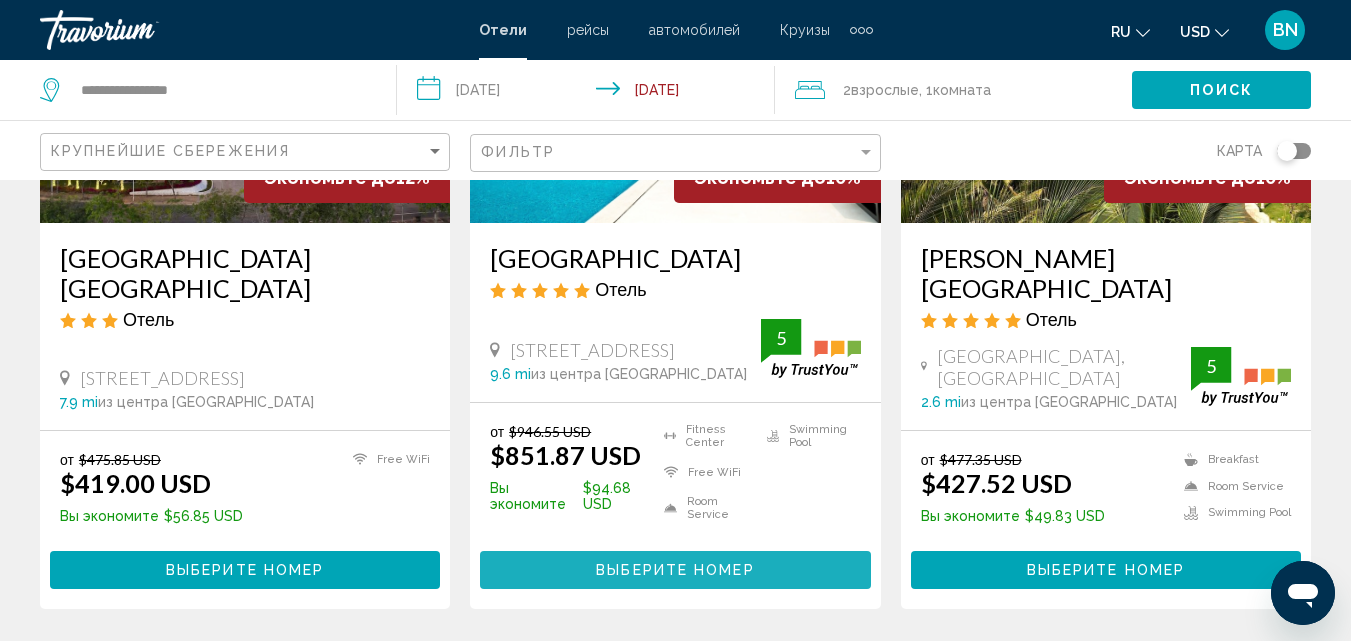 click on "Выберите номер" at bounding box center [675, 571] 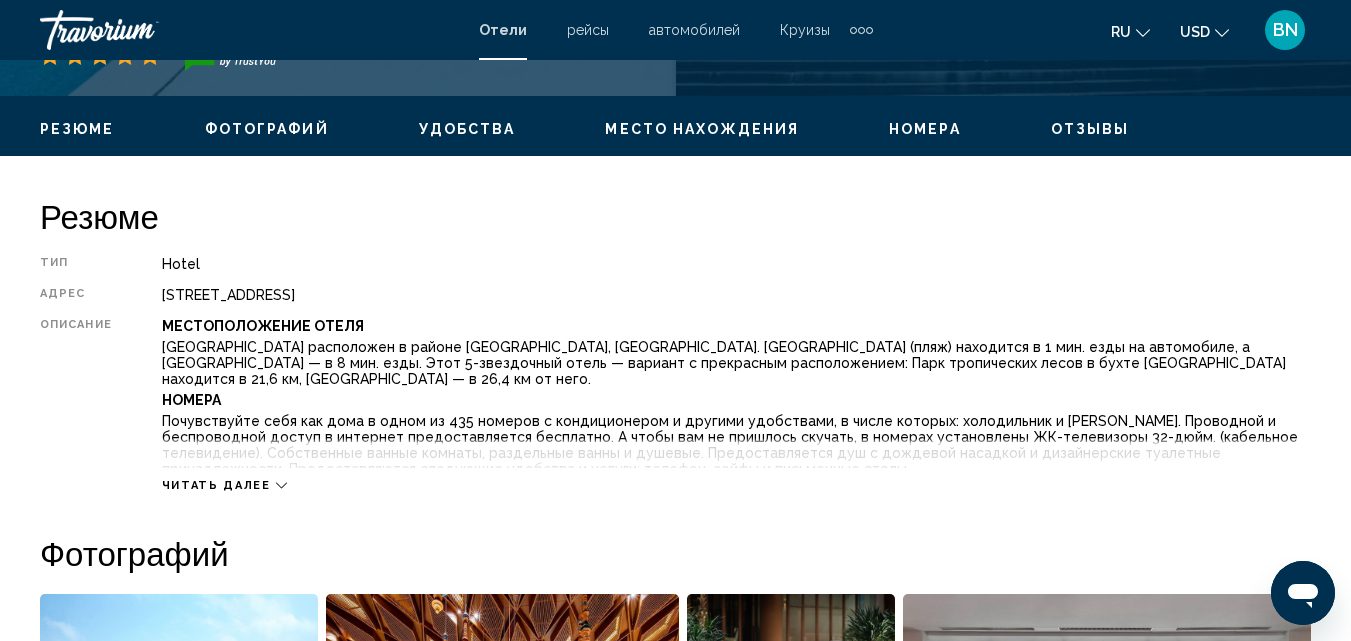 scroll, scrollTop: 915, scrollLeft: 0, axis: vertical 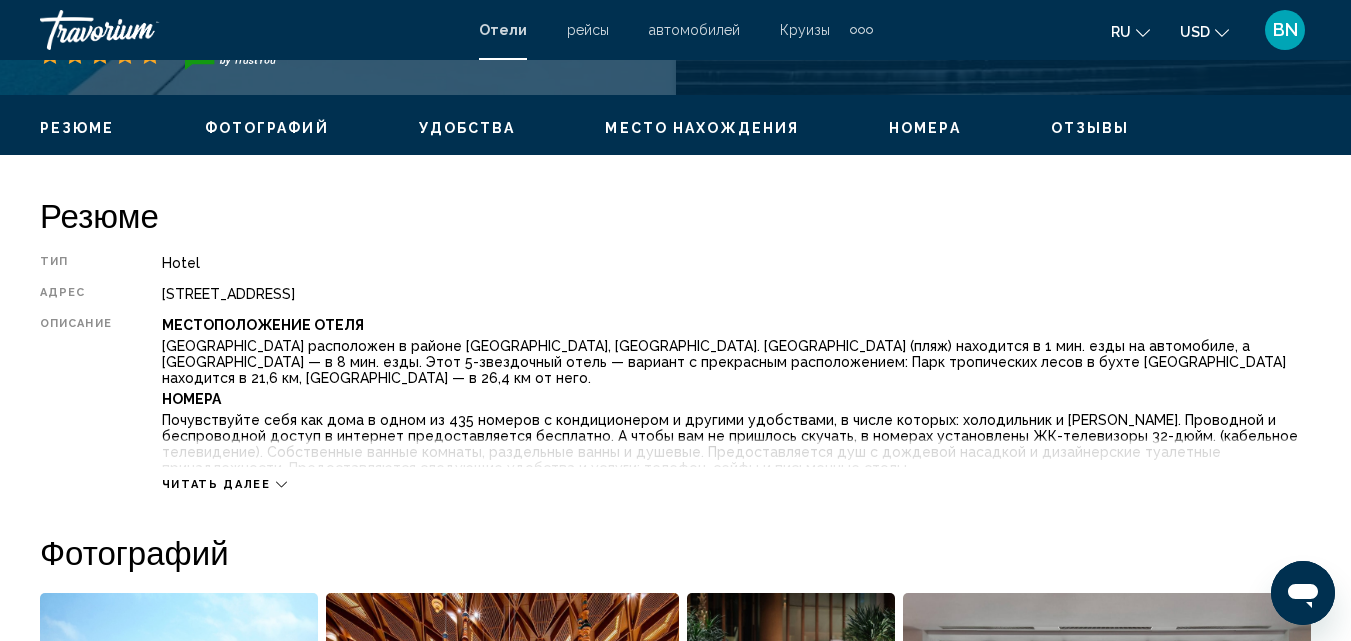 click on "Читать далее" at bounding box center (216, 484) 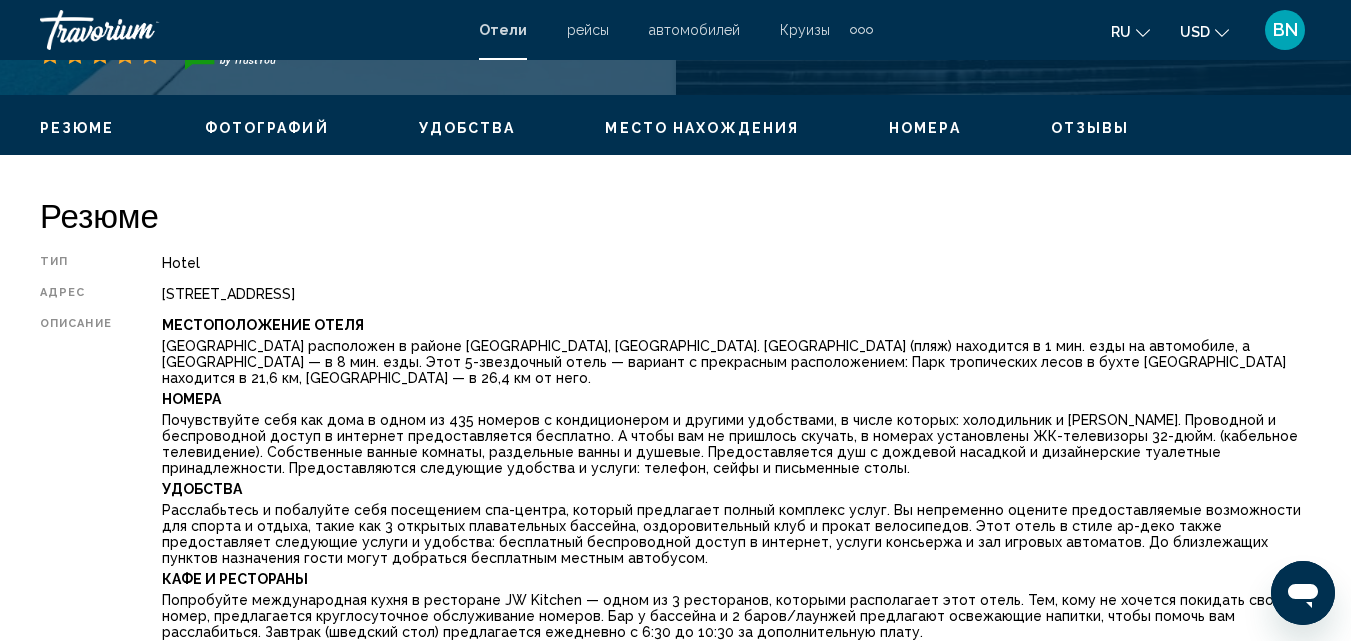 scroll, scrollTop: 815, scrollLeft: 0, axis: vertical 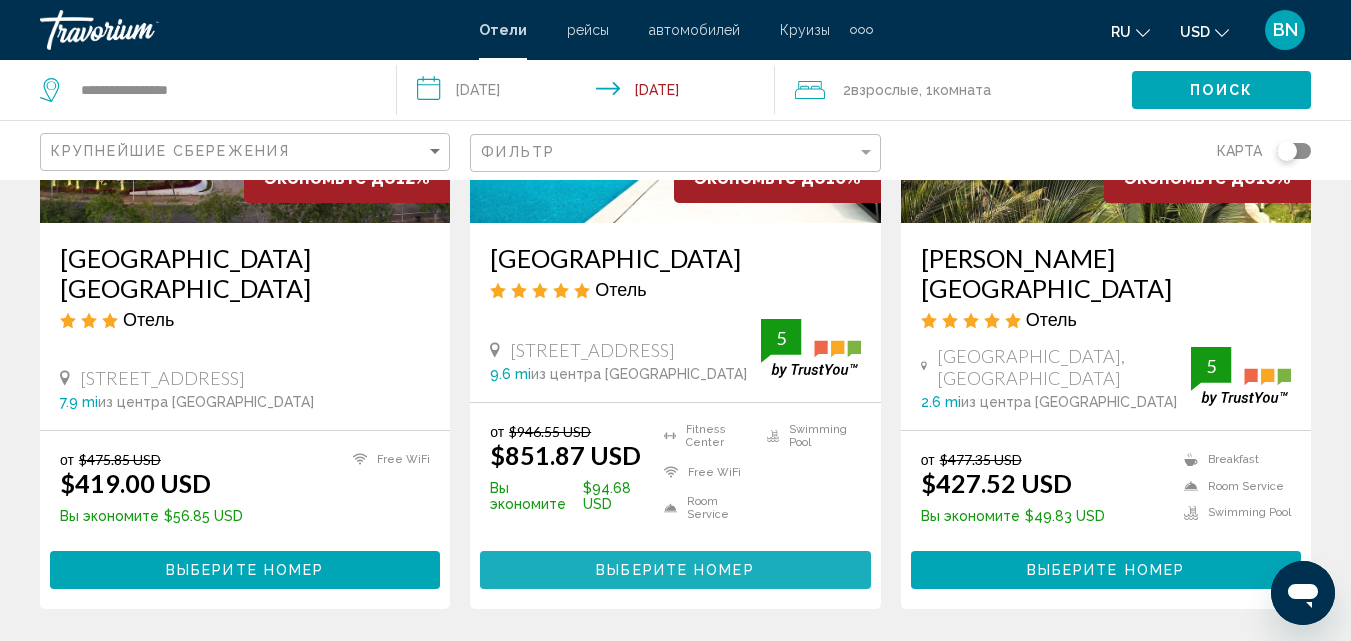 click on "Выберите номер" at bounding box center (675, 571) 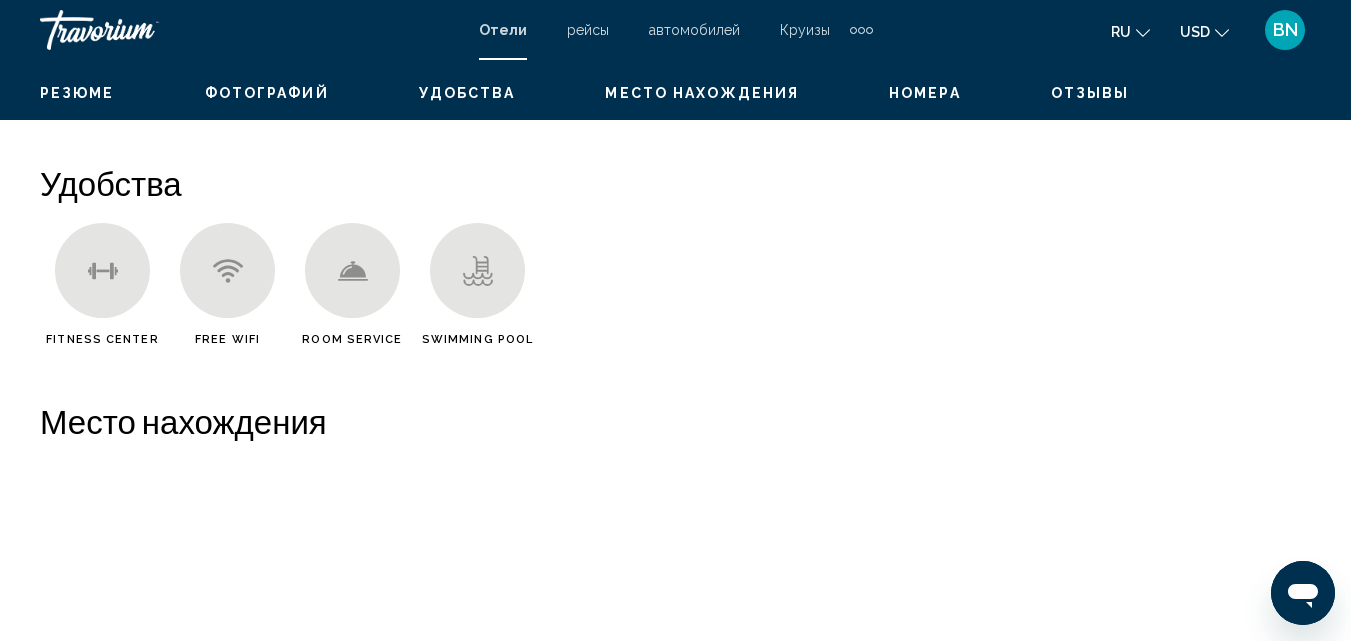 scroll, scrollTop: 215, scrollLeft: 0, axis: vertical 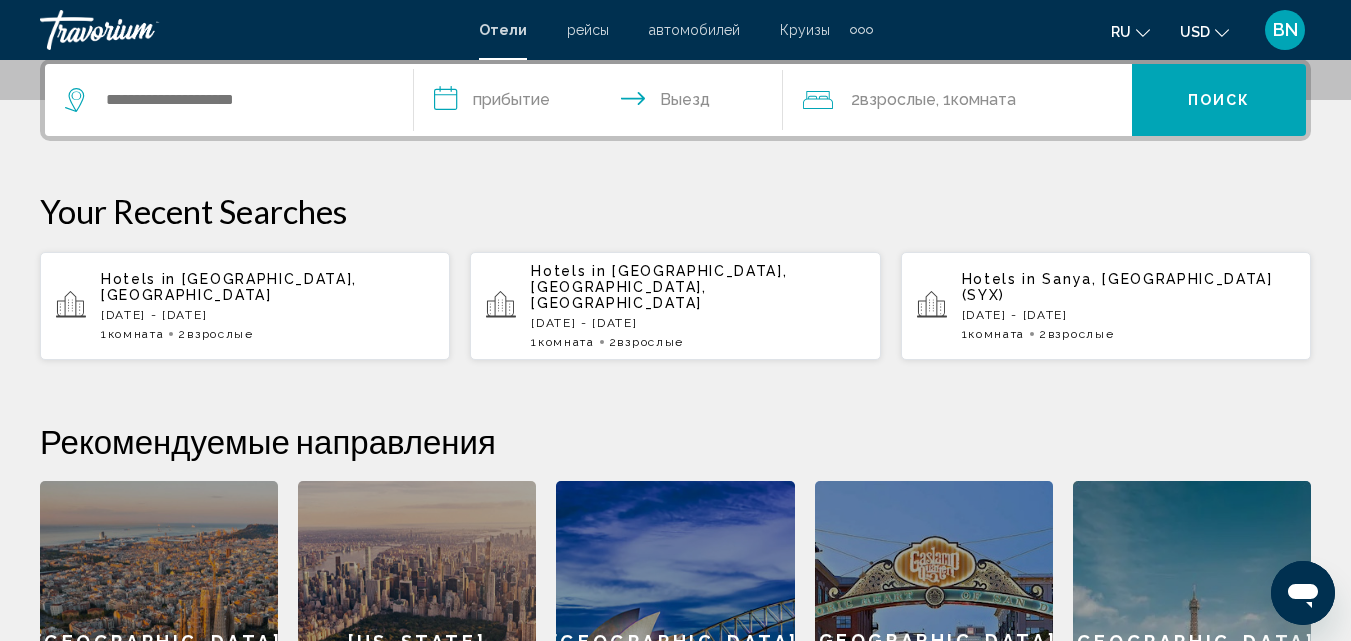 click on "Fri, 07 Nov - Wed, 12 Nov" at bounding box center (697, 323) 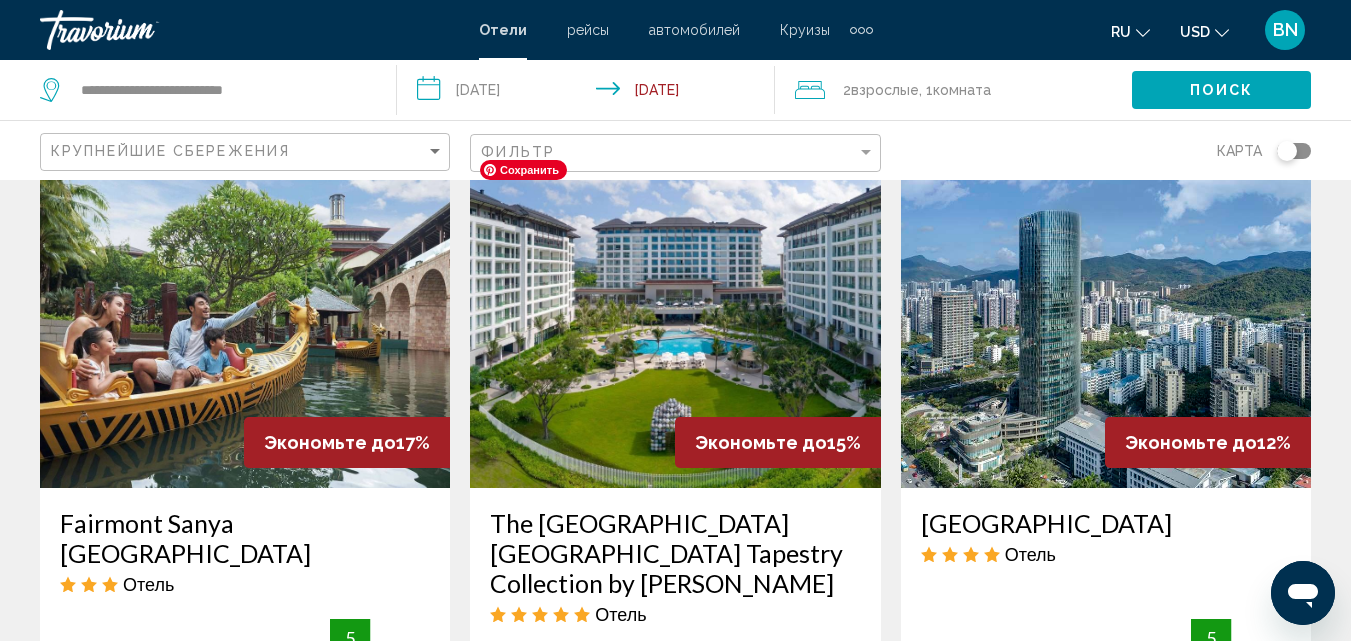 scroll, scrollTop: 1000, scrollLeft: 0, axis: vertical 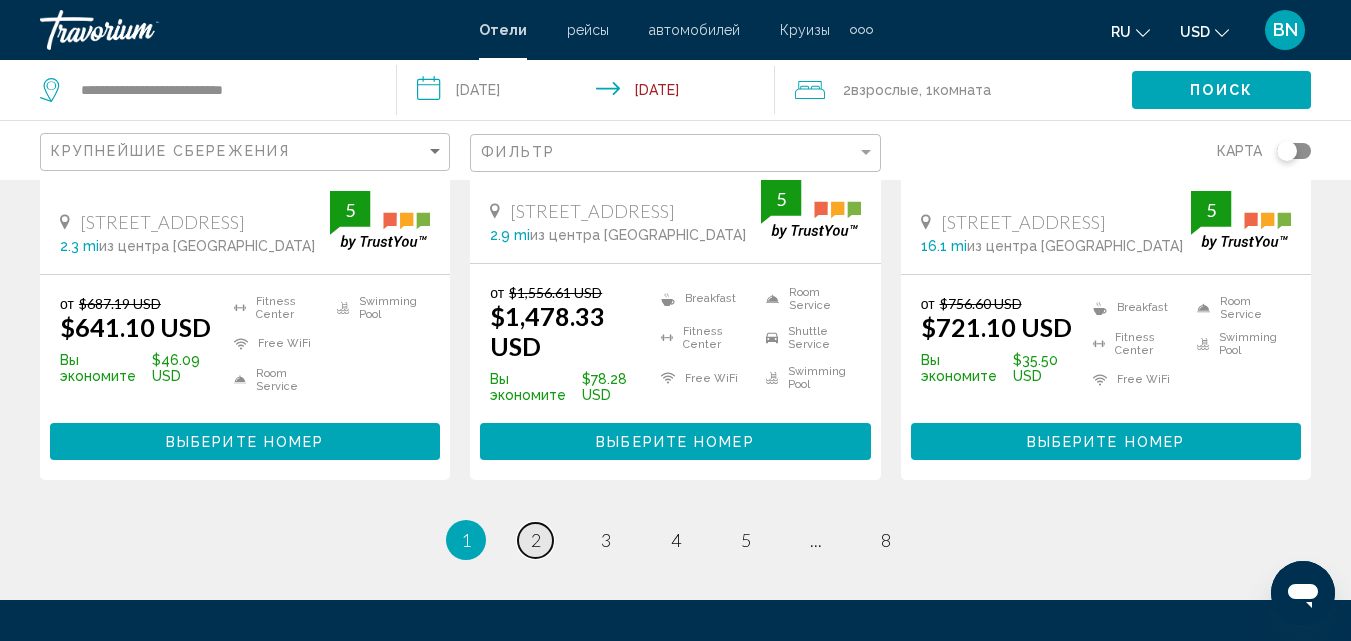 click on "2" at bounding box center (536, 540) 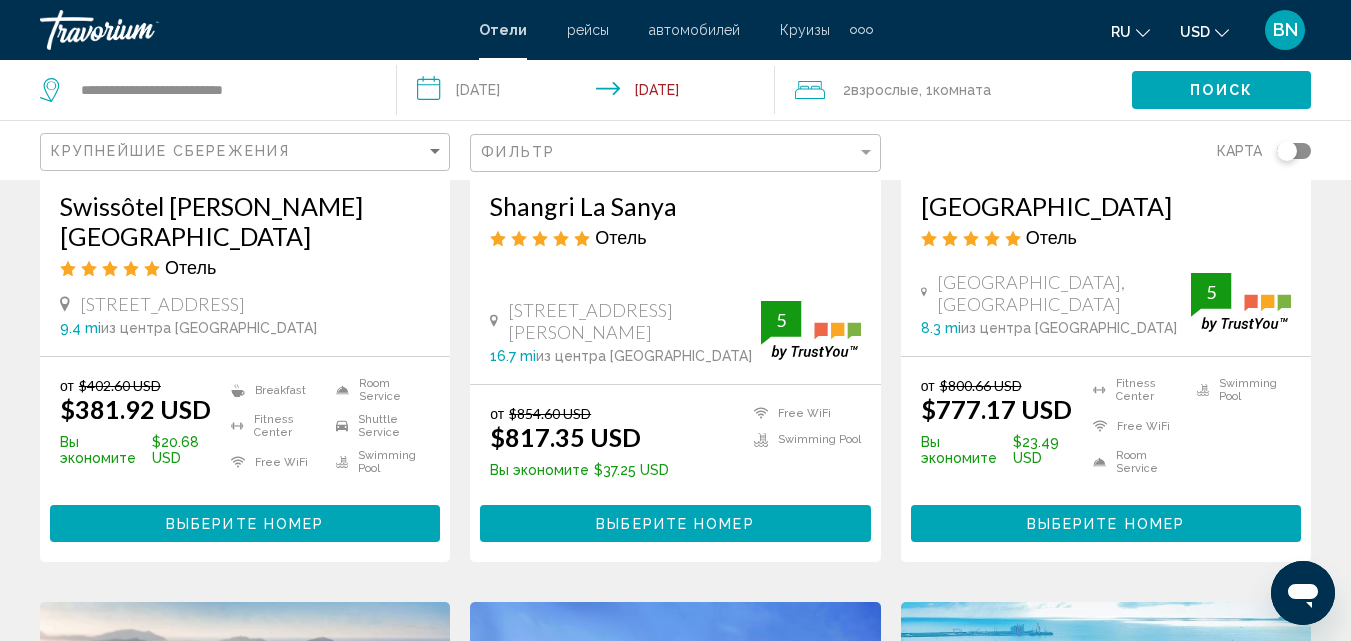 scroll, scrollTop: 400, scrollLeft: 0, axis: vertical 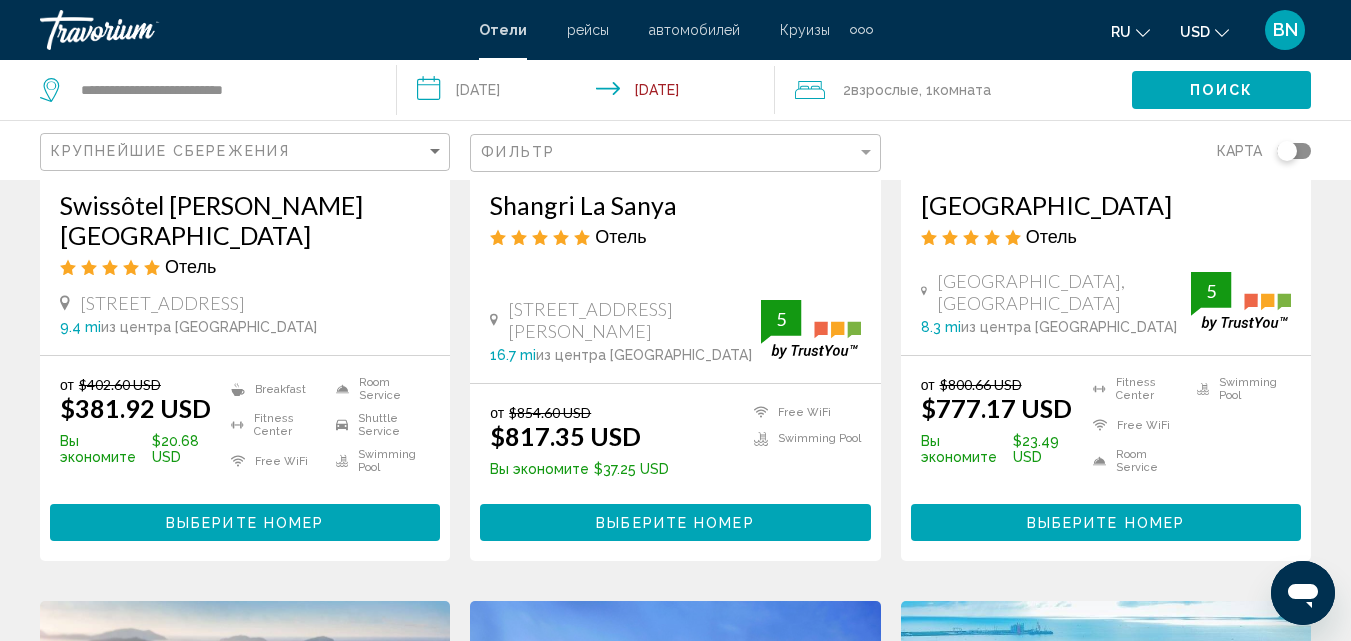 drag, startPoint x: 912, startPoint y: 201, endPoint x: 1286, endPoint y: 248, distance: 376.94165 